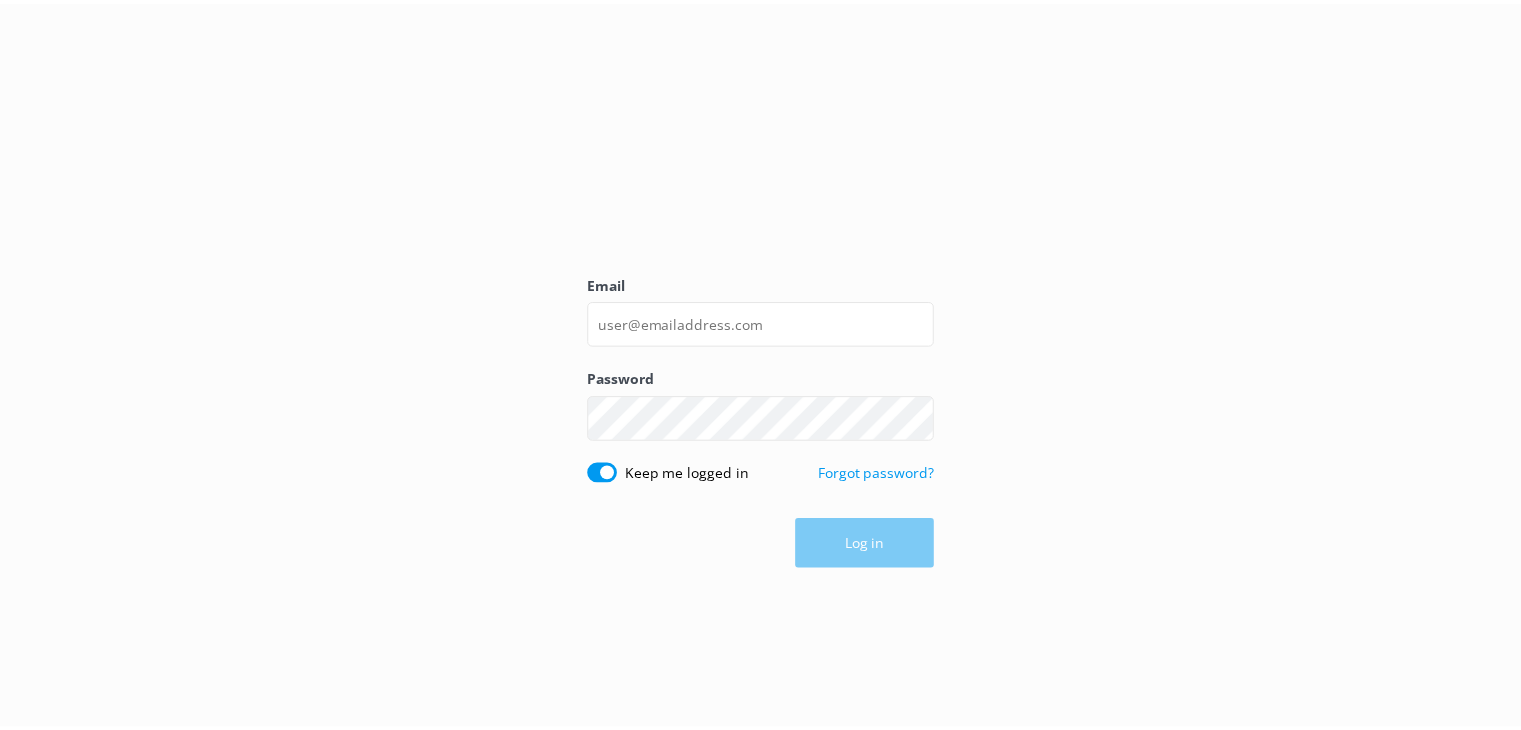 scroll, scrollTop: 0, scrollLeft: 0, axis: both 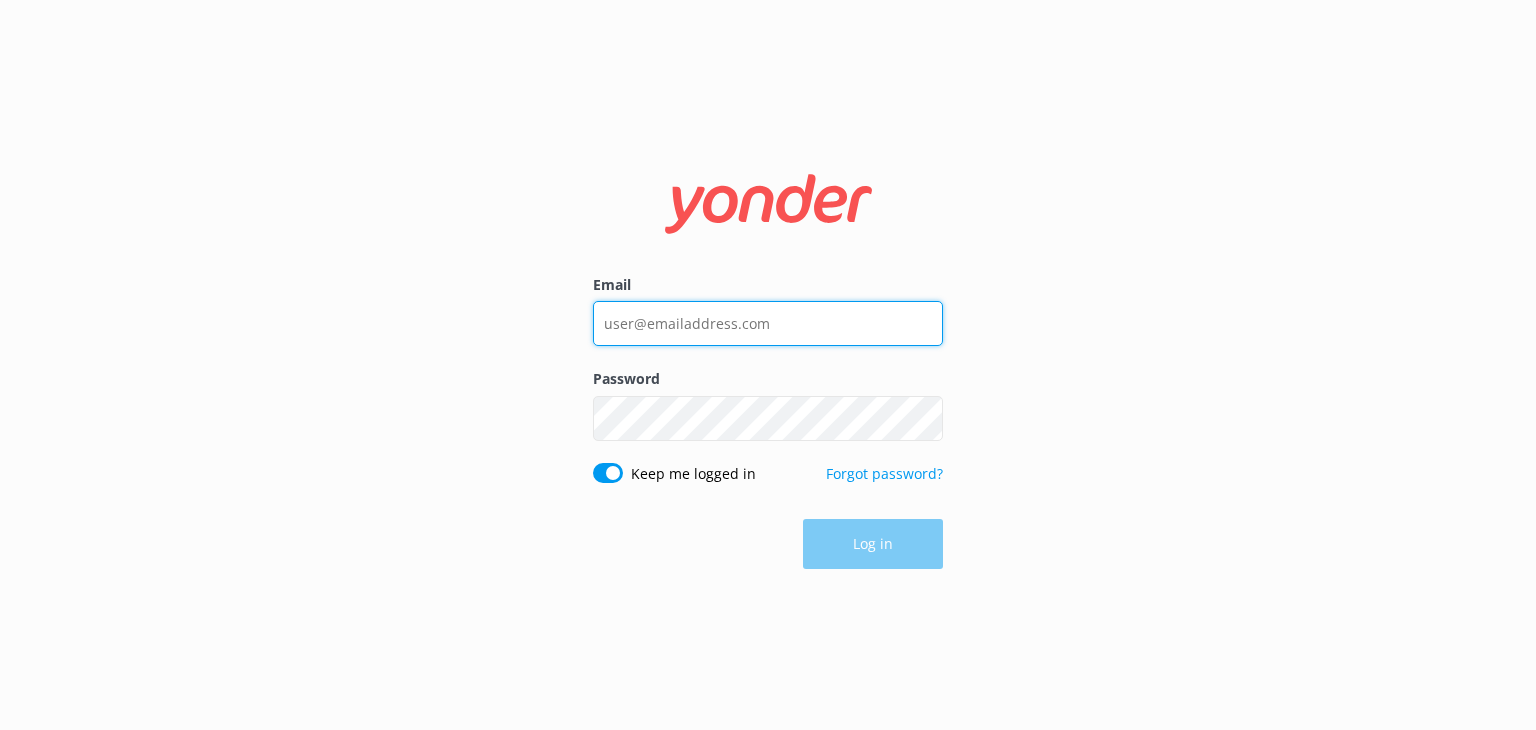type on "[EMAIL_ADDRESS][DOMAIN_NAME]" 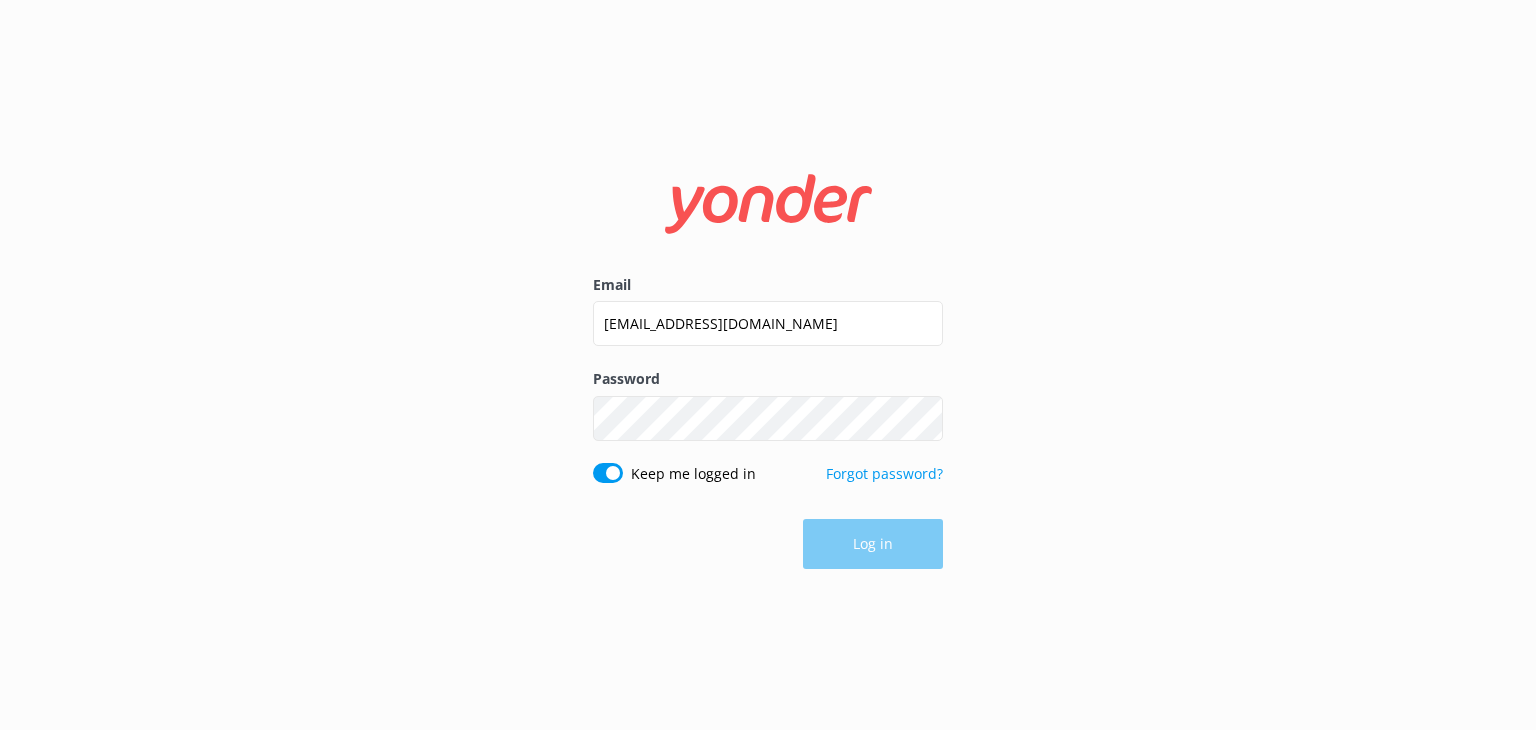 click on "Log in" at bounding box center (768, 544) 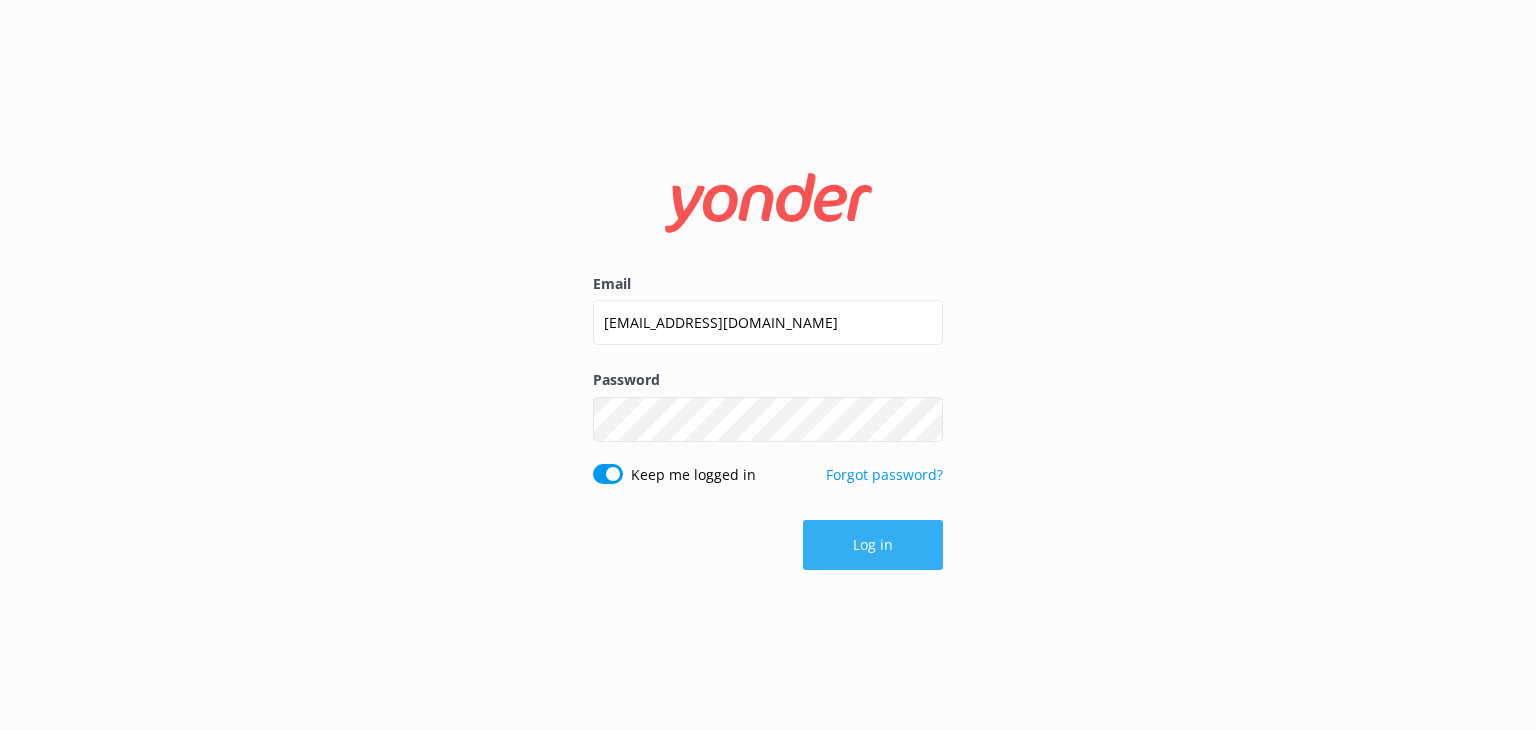click on "Log in" at bounding box center (873, 545) 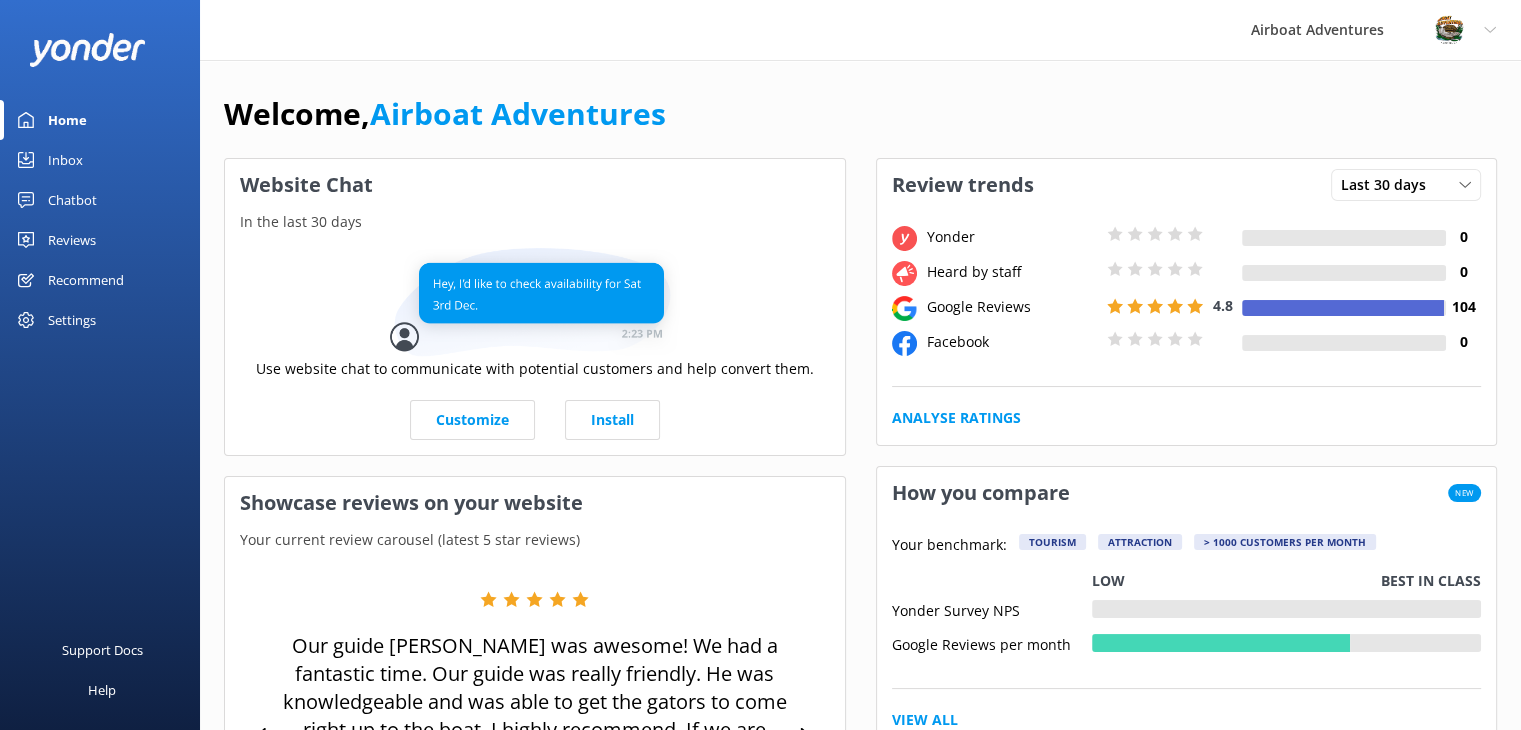 click on "Reviews" at bounding box center (72, 240) 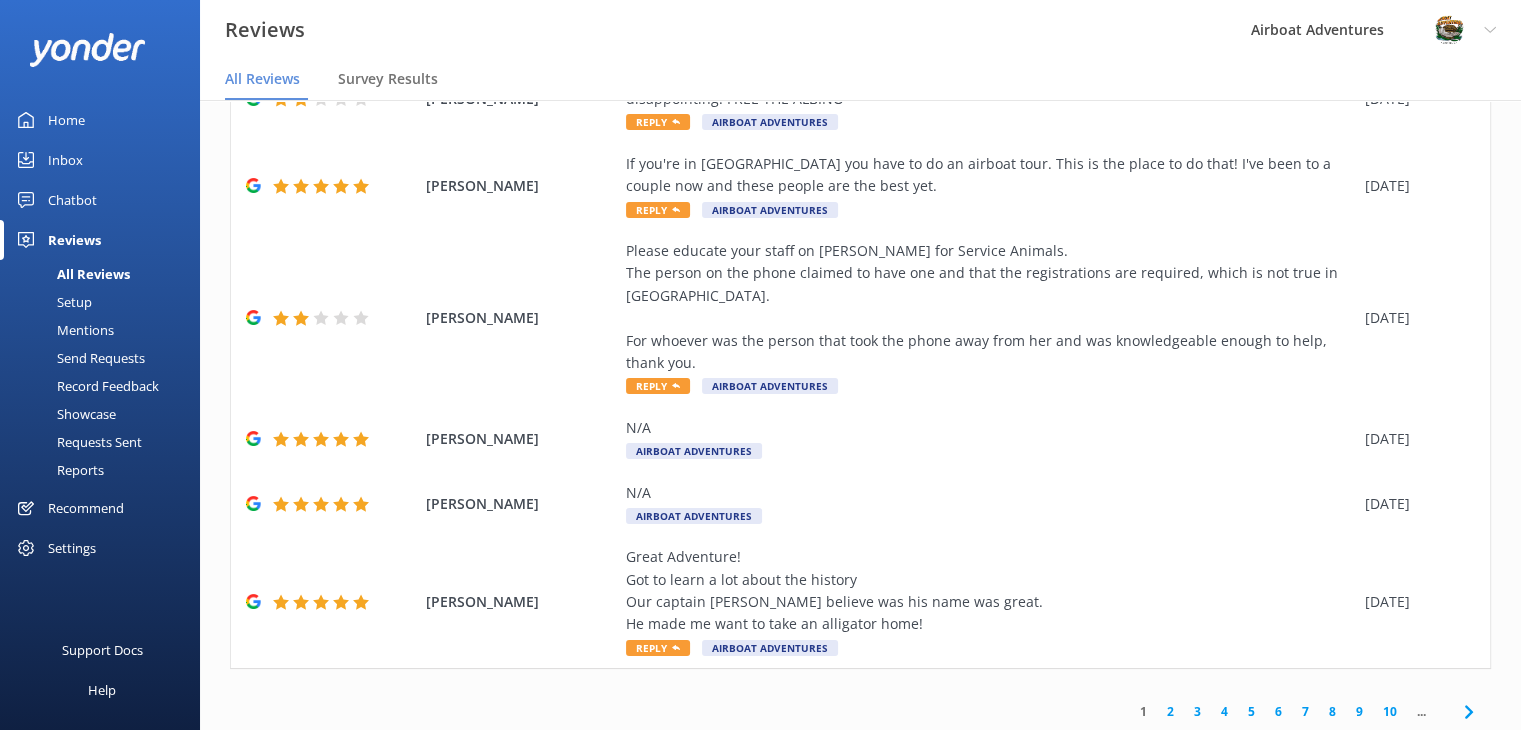 scroll, scrollTop: 632, scrollLeft: 0, axis: vertical 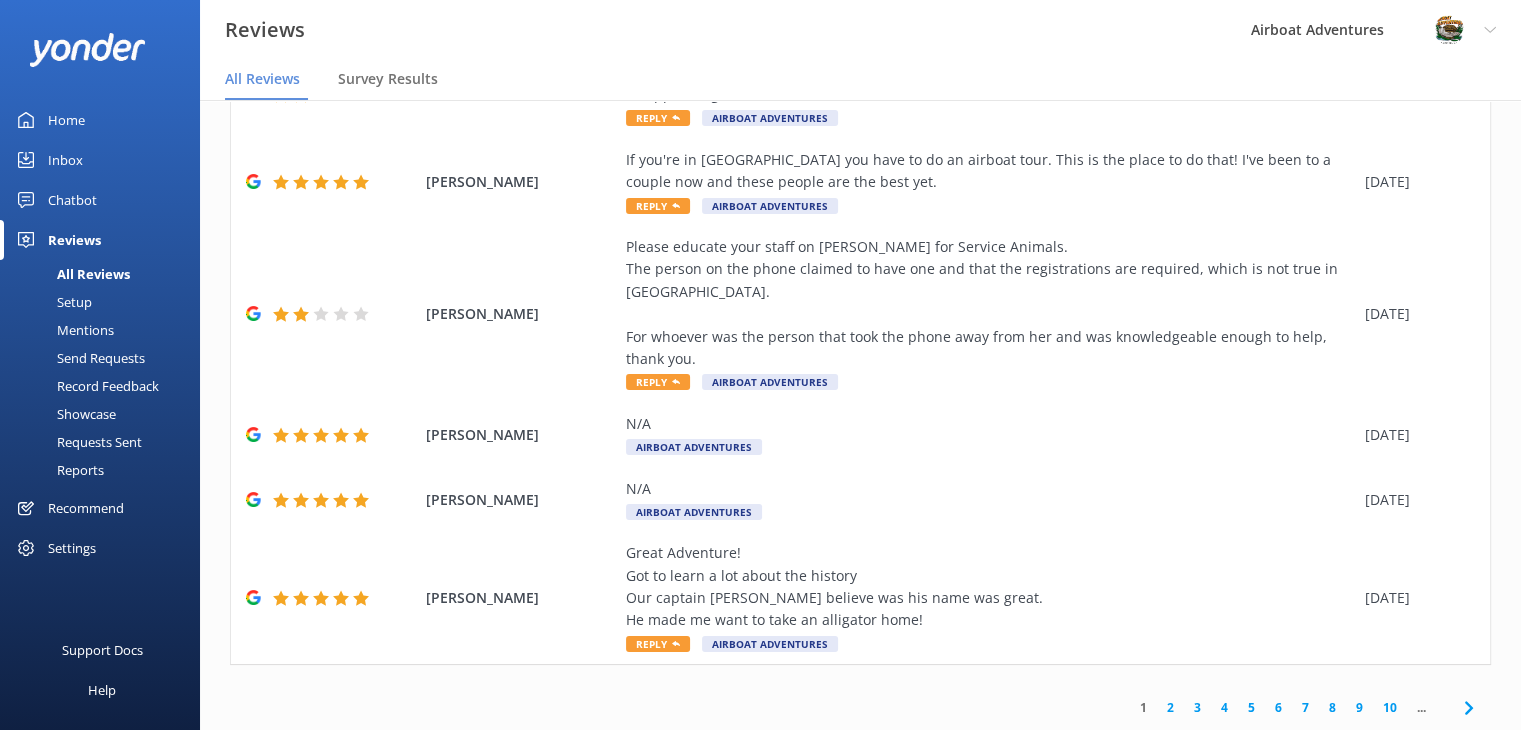 click on "2" at bounding box center [1170, 707] 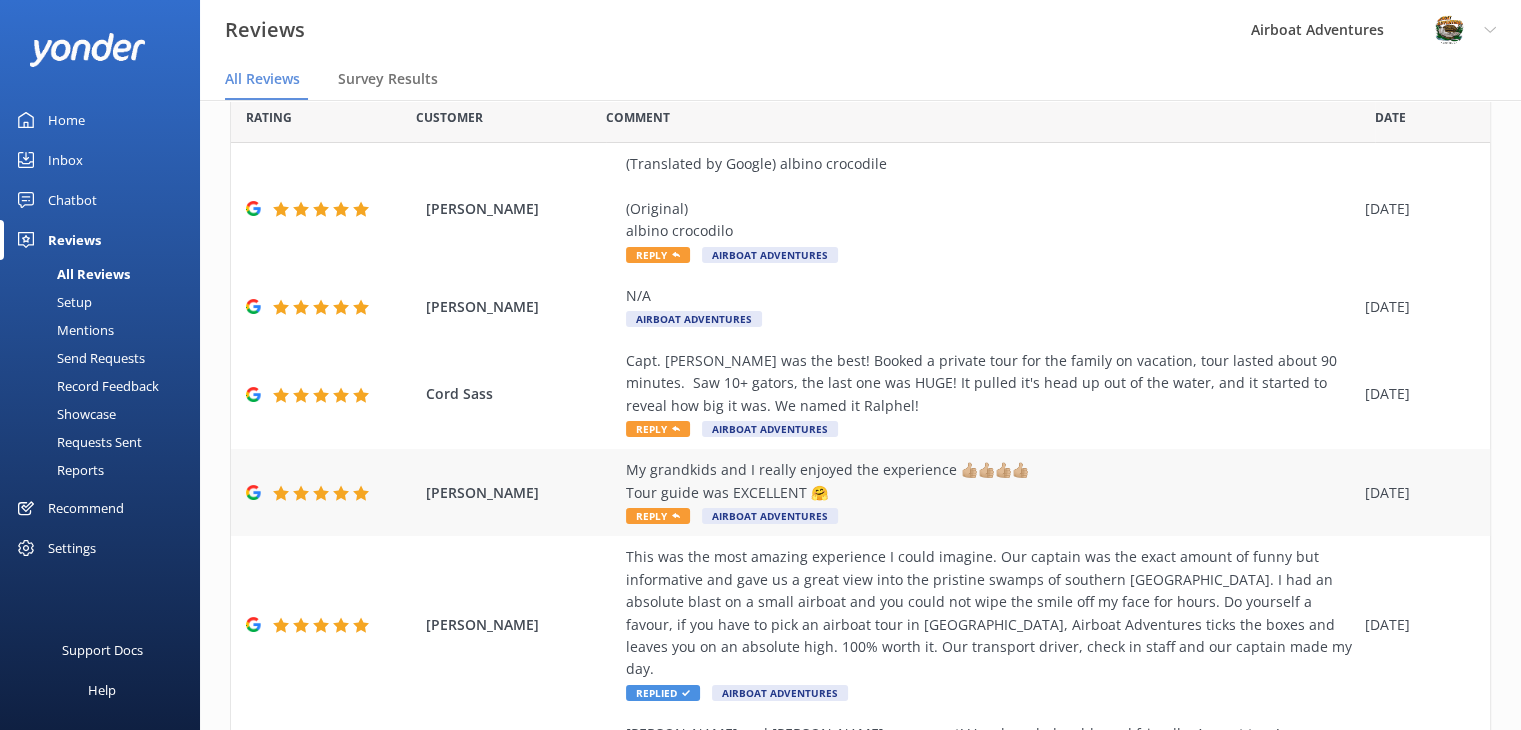 scroll, scrollTop: 82, scrollLeft: 0, axis: vertical 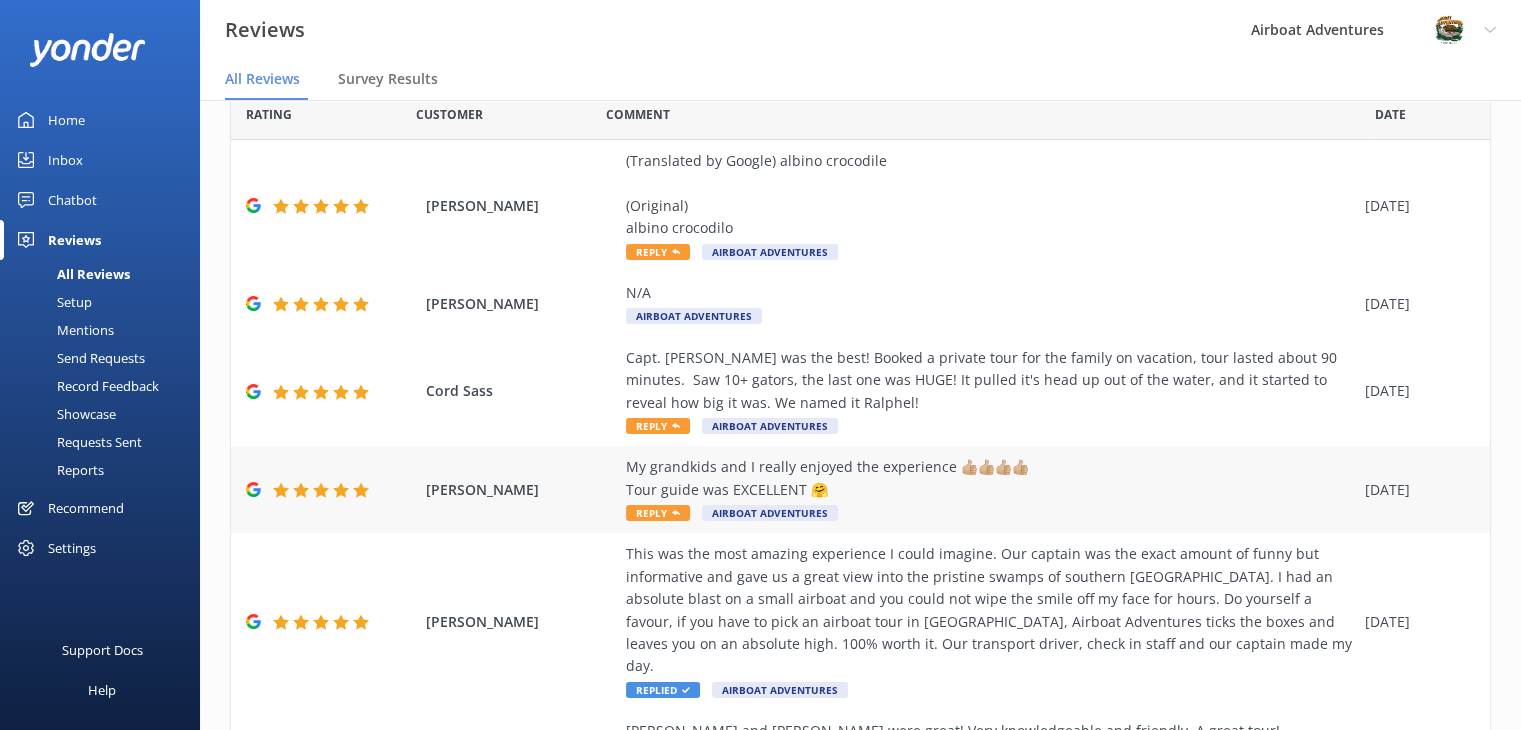 click on "My grandkids and I really enjoyed the experience 👍🏼👍🏼👍🏼👍🏼
Tour guide was EXCELLENT 🤗" at bounding box center (990, 478) 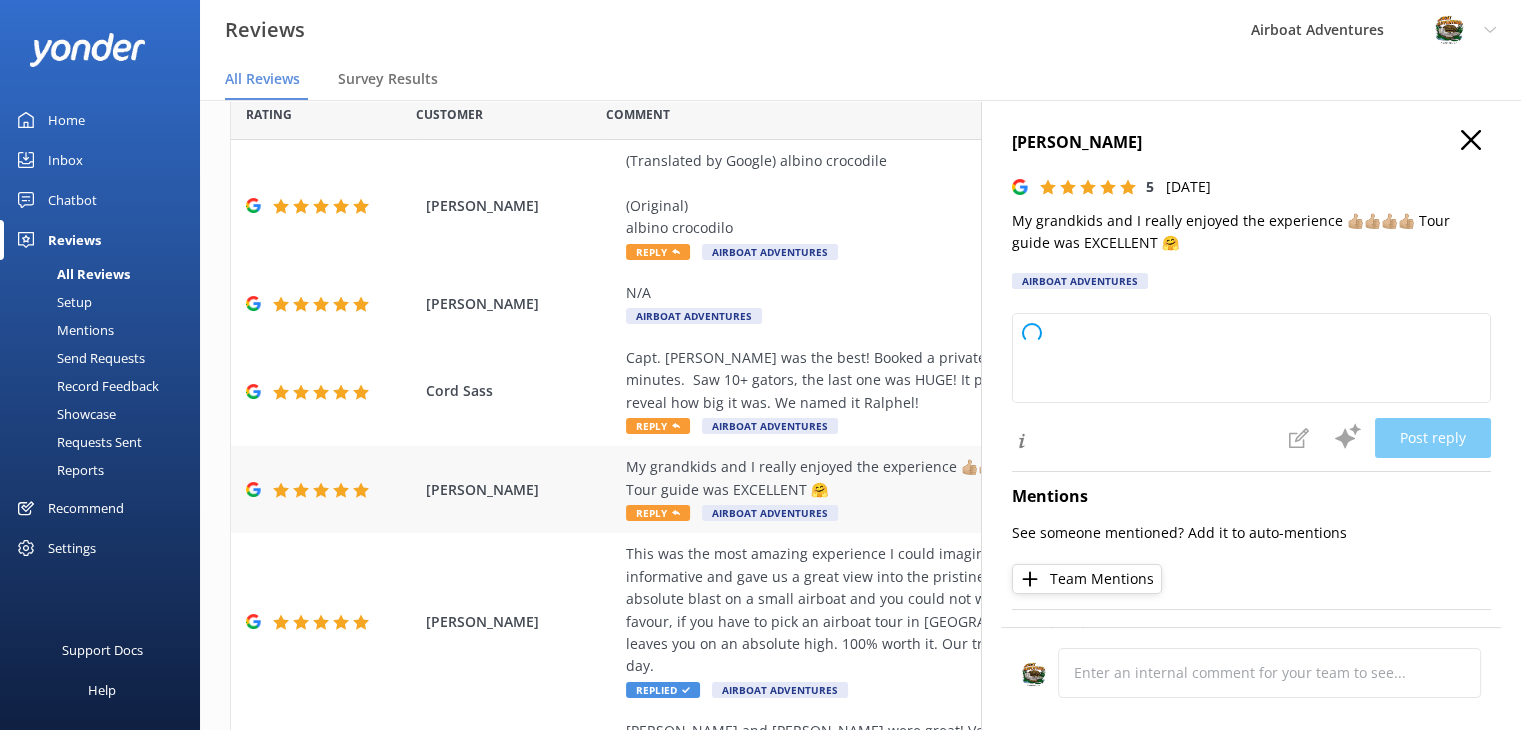type on "Thank you so much for your wonderful review! We’re thrilled to hear that you and your grandkids had a great time and that our tour guide made your experience memorable. We hope to welcome you all again soon!" 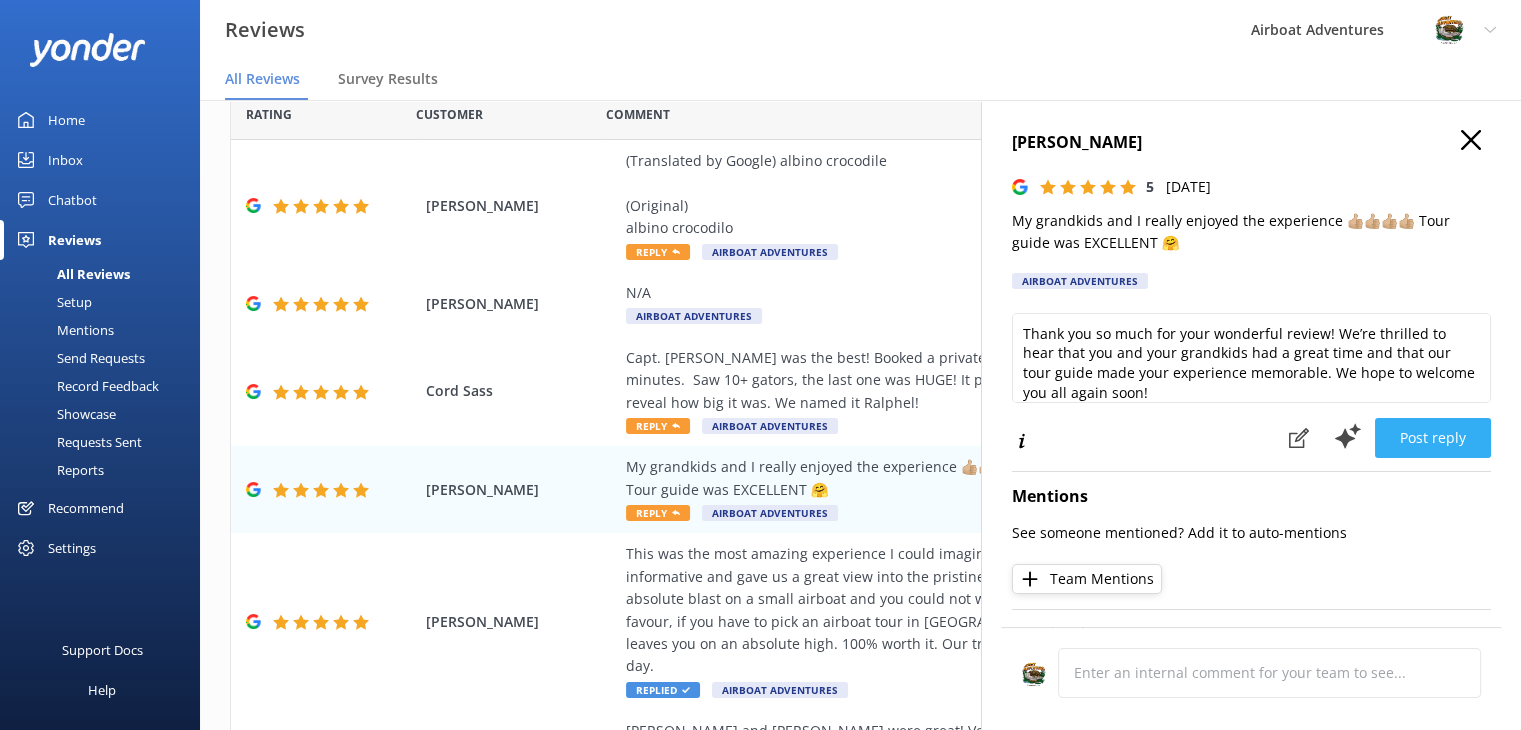 click on "Post reply" at bounding box center (1433, 438) 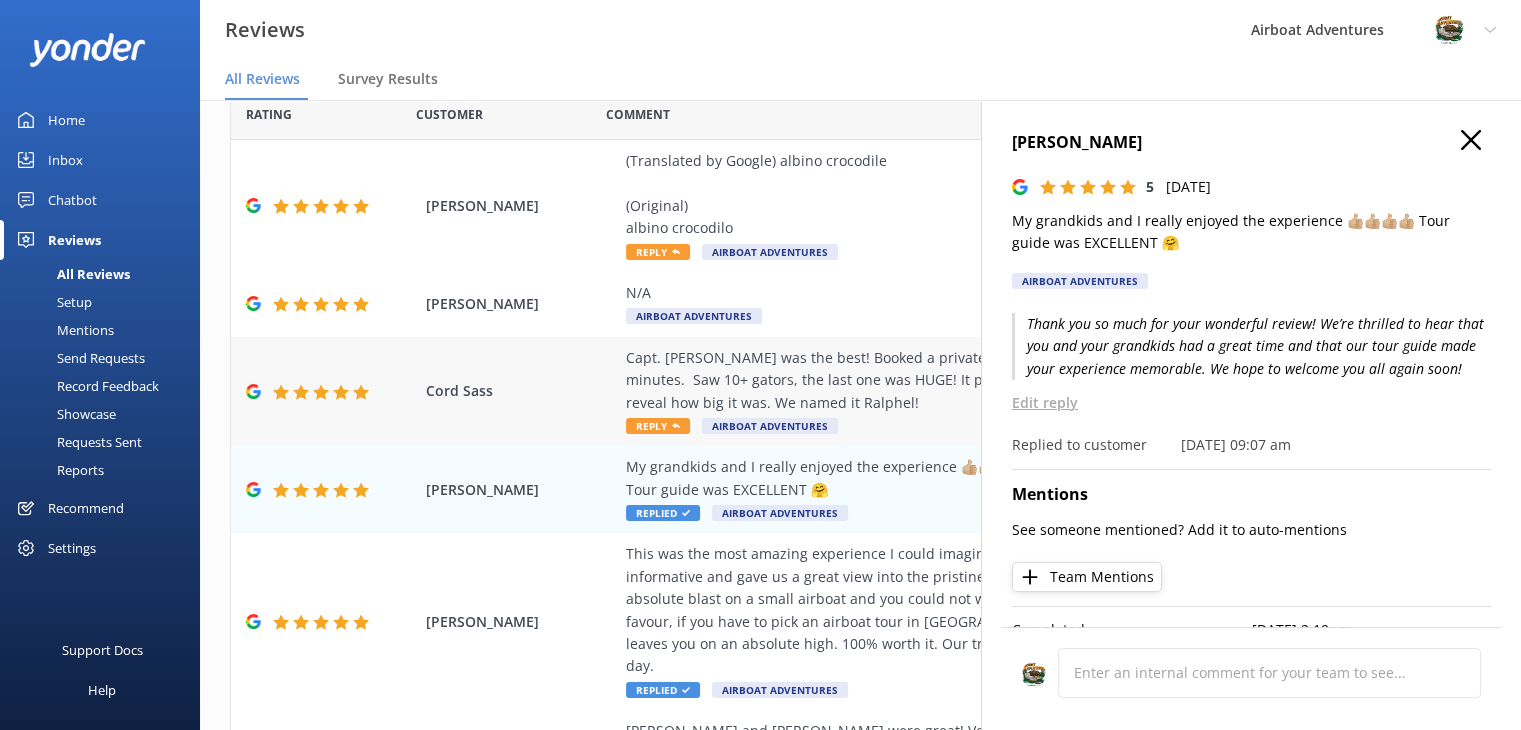 click on "Capt. [PERSON_NAME] was the best! Booked a private tour for the family on vacation, tour lasted about 90 minutes.  Saw 10+ gators, the last one was HUGE! It pulled it's head up out of the water, and it started to reveal how big it was. We named it Ralphel!" at bounding box center [990, 380] 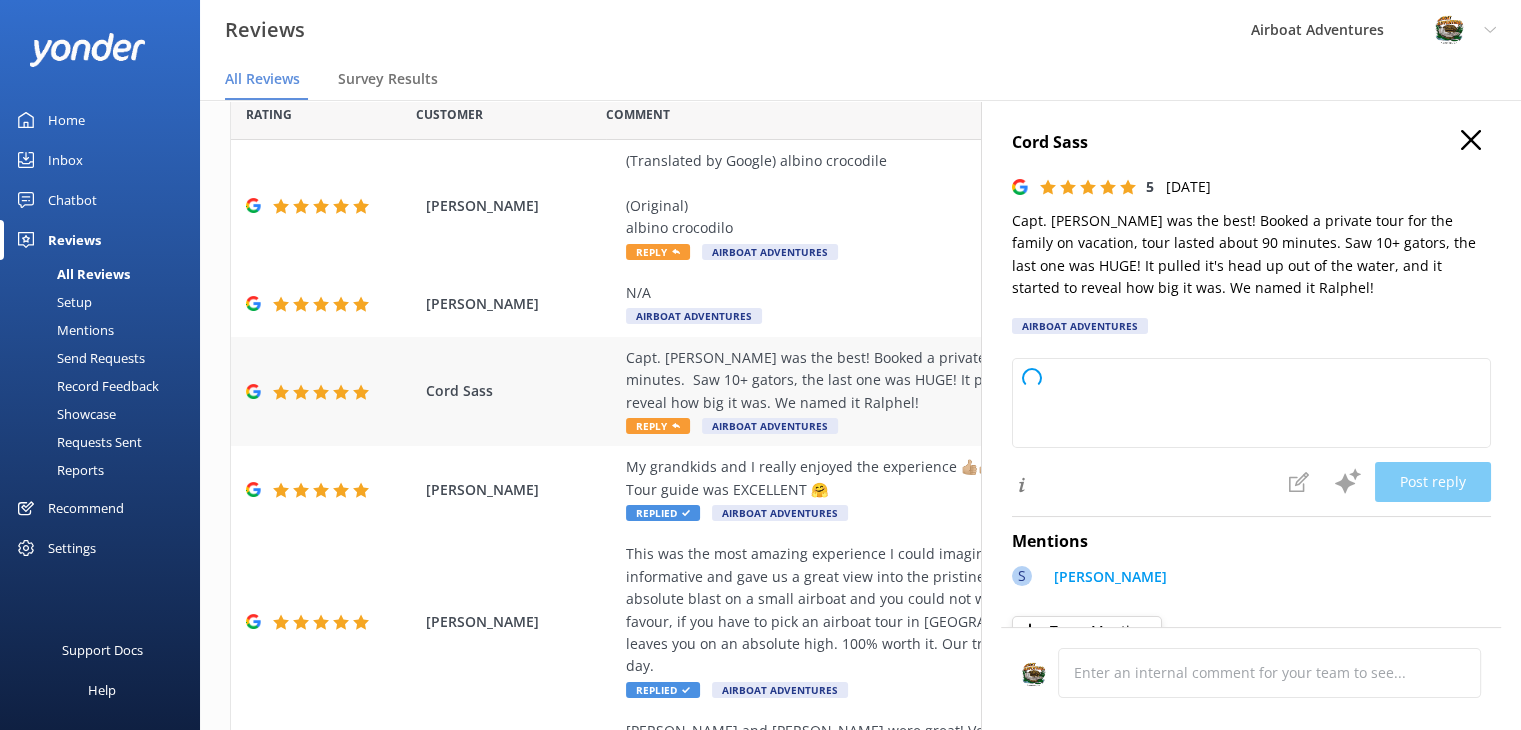 type on "Thank you so much for your wonderful review! We're thrilled to hear you had a memorable tour with Capt. [PERSON_NAME] and enjoyed spotting so many gators—especially "Ralphel"! We hope to welcome you and your family back for another adventure soon." 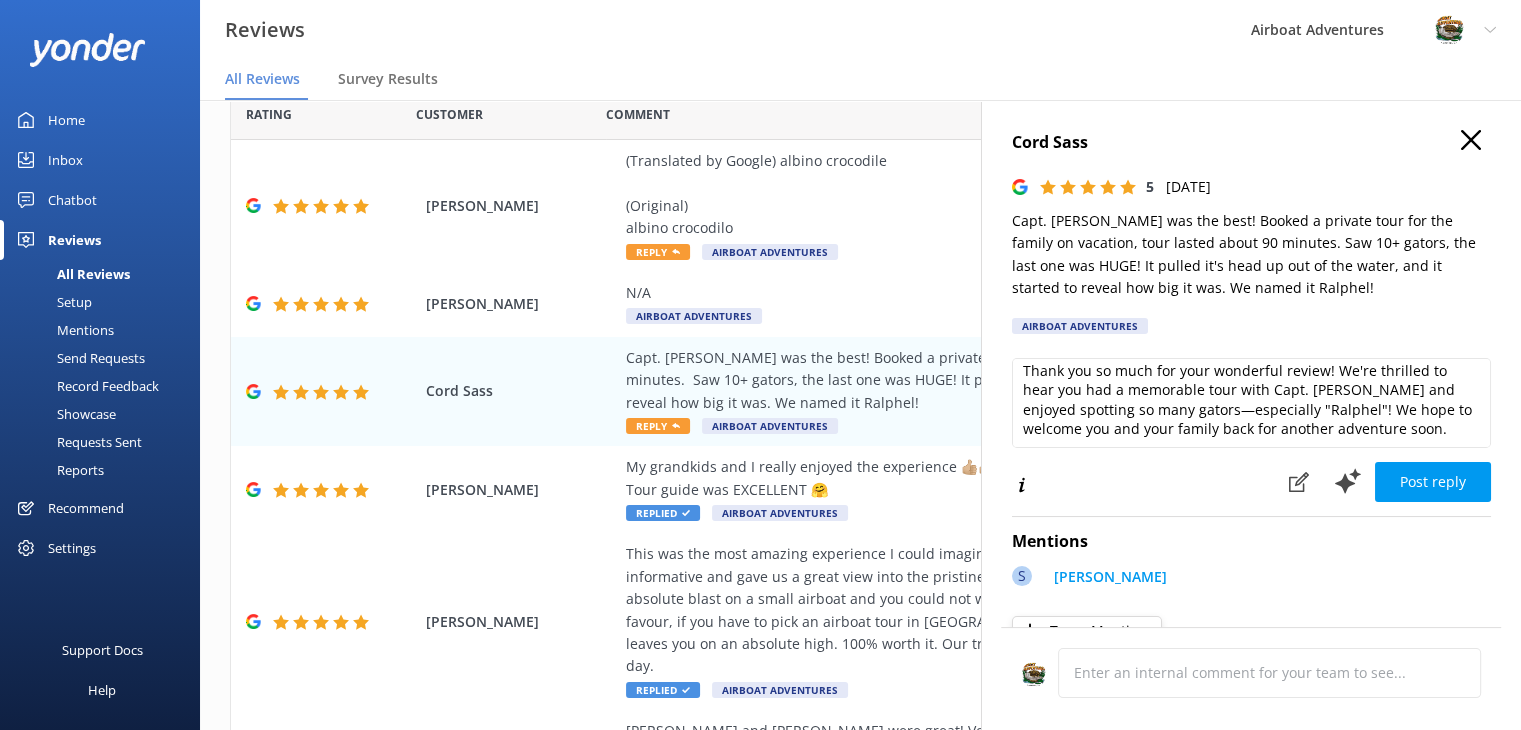 scroll, scrollTop: 9, scrollLeft: 0, axis: vertical 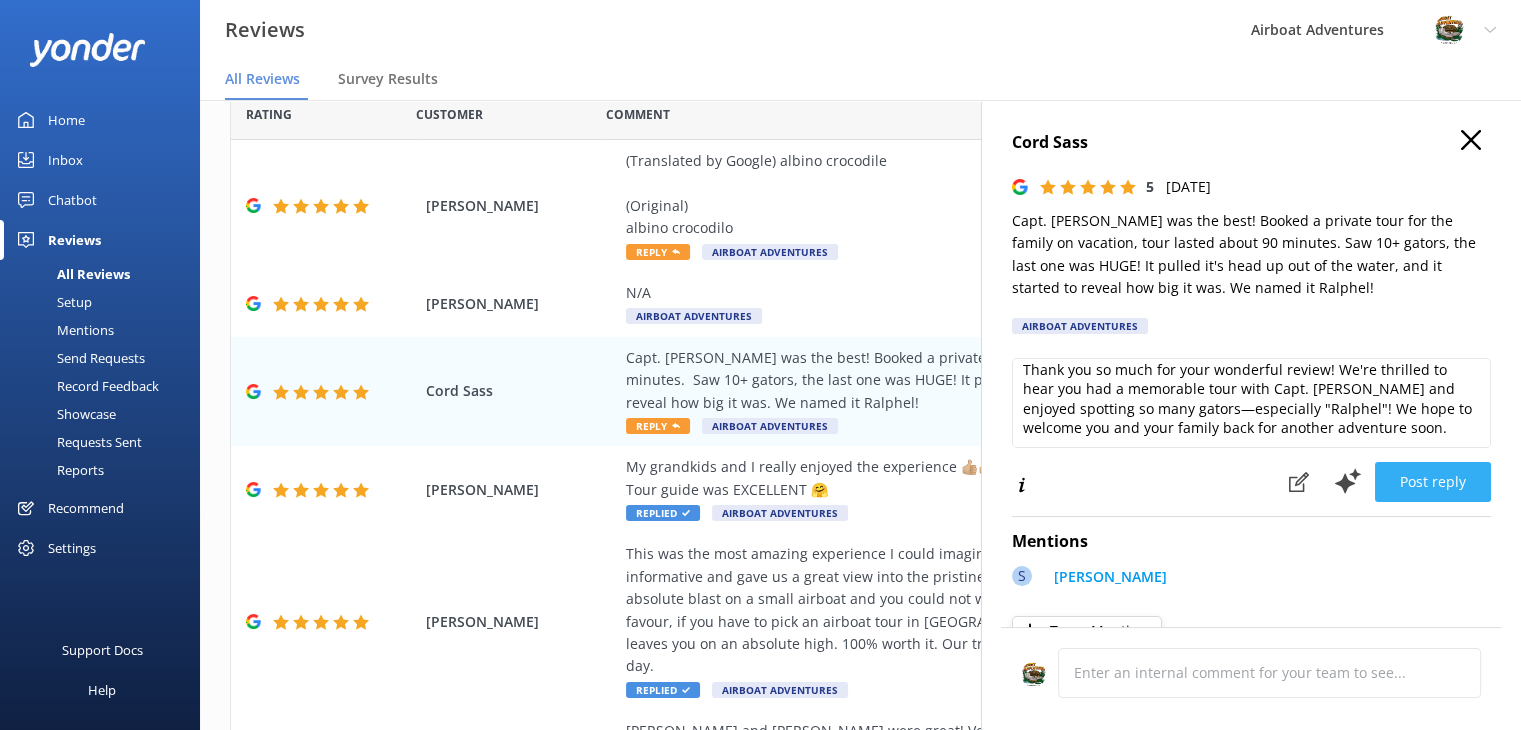 click on "Post reply" at bounding box center (1433, 482) 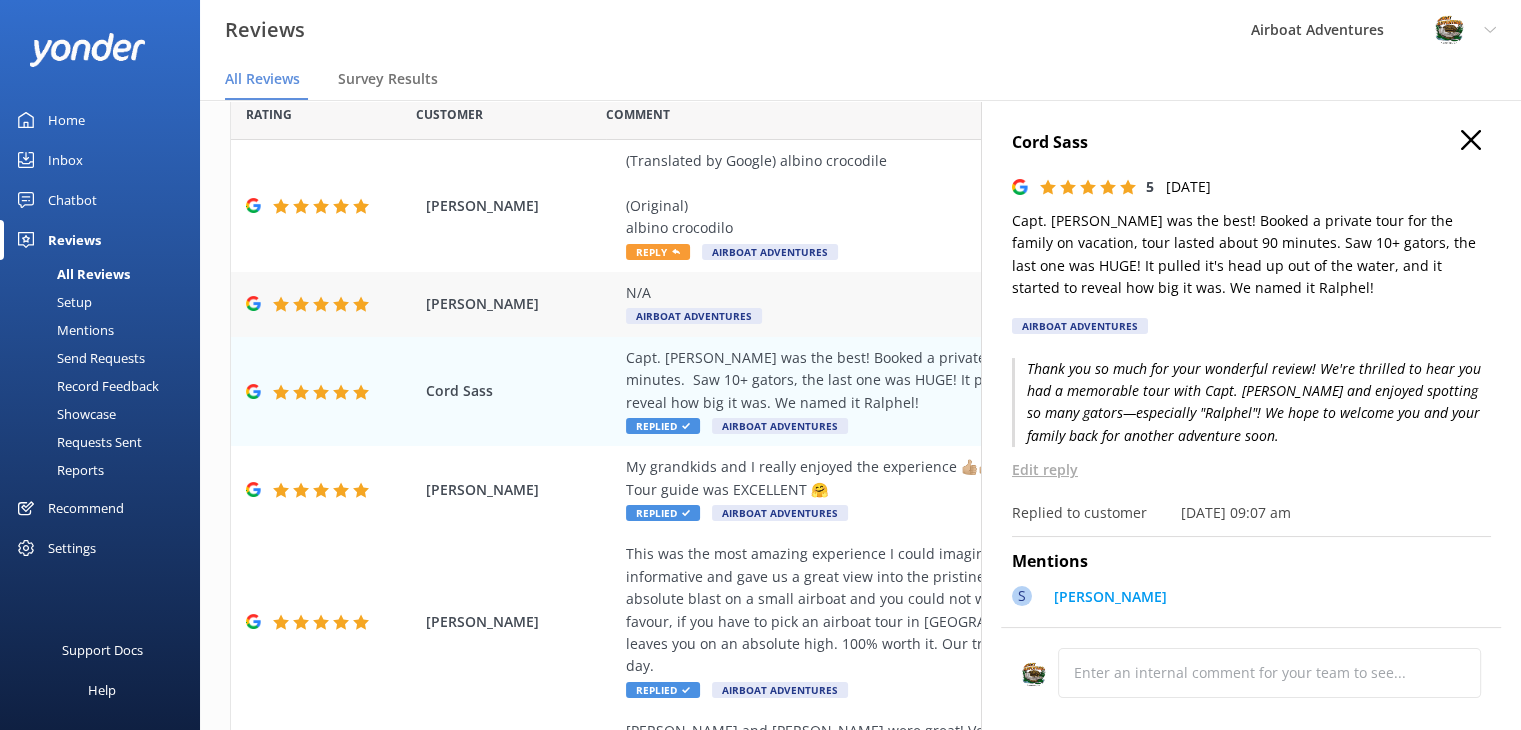 click on "N/A Airboat Adventures" at bounding box center [990, 304] 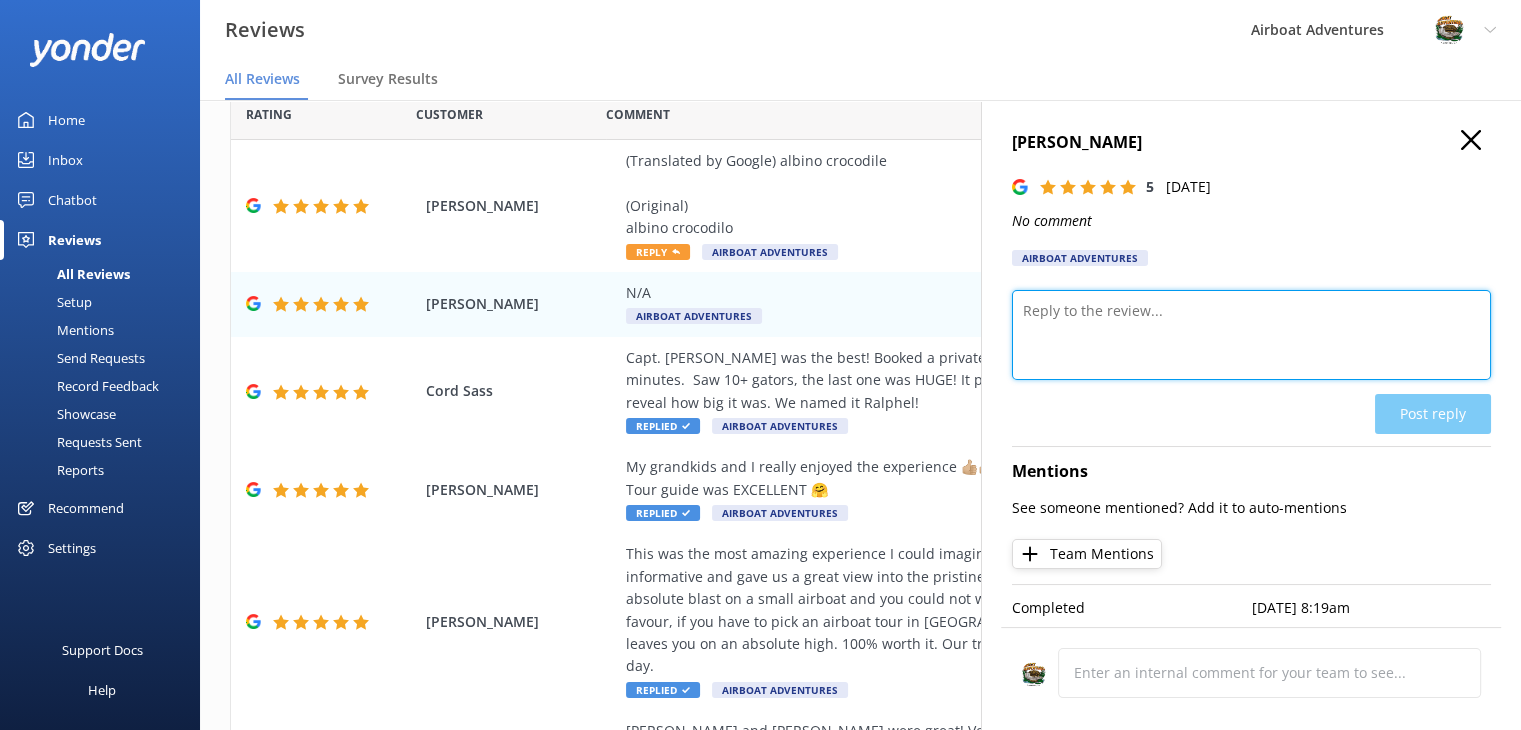 click at bounding box center [1251, 335] 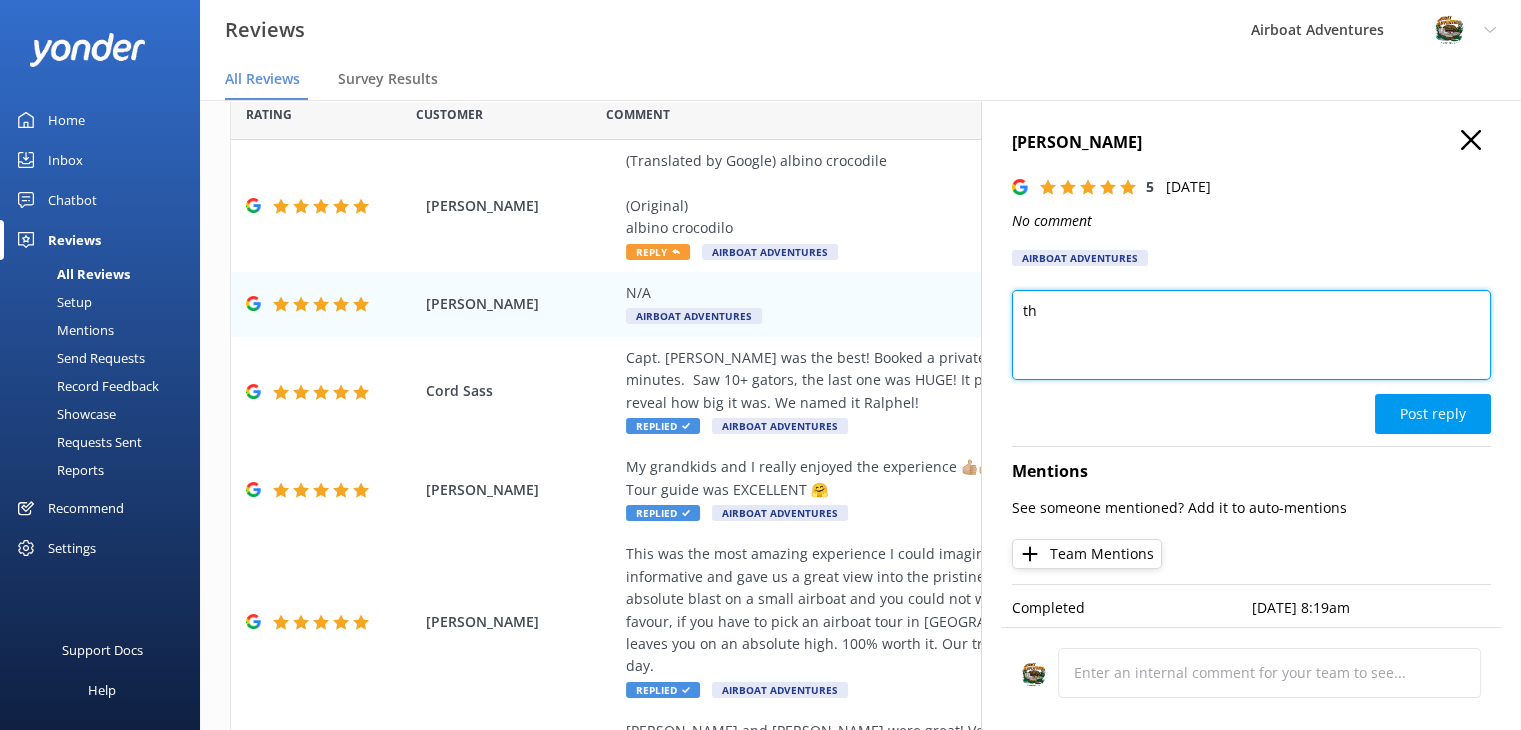 type on "t" 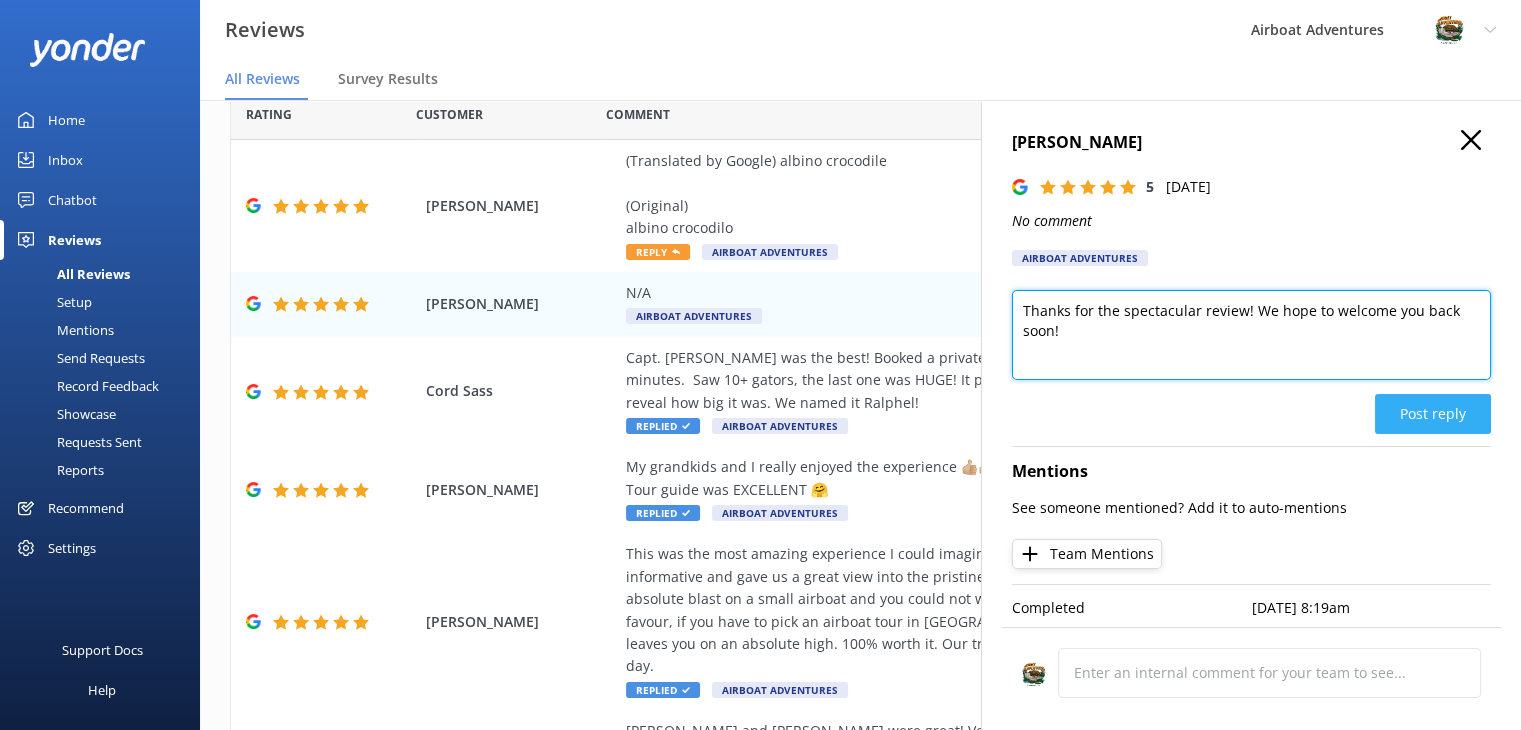 type on "Thanks for the spectacular review! We hope to welcome you back soon!" 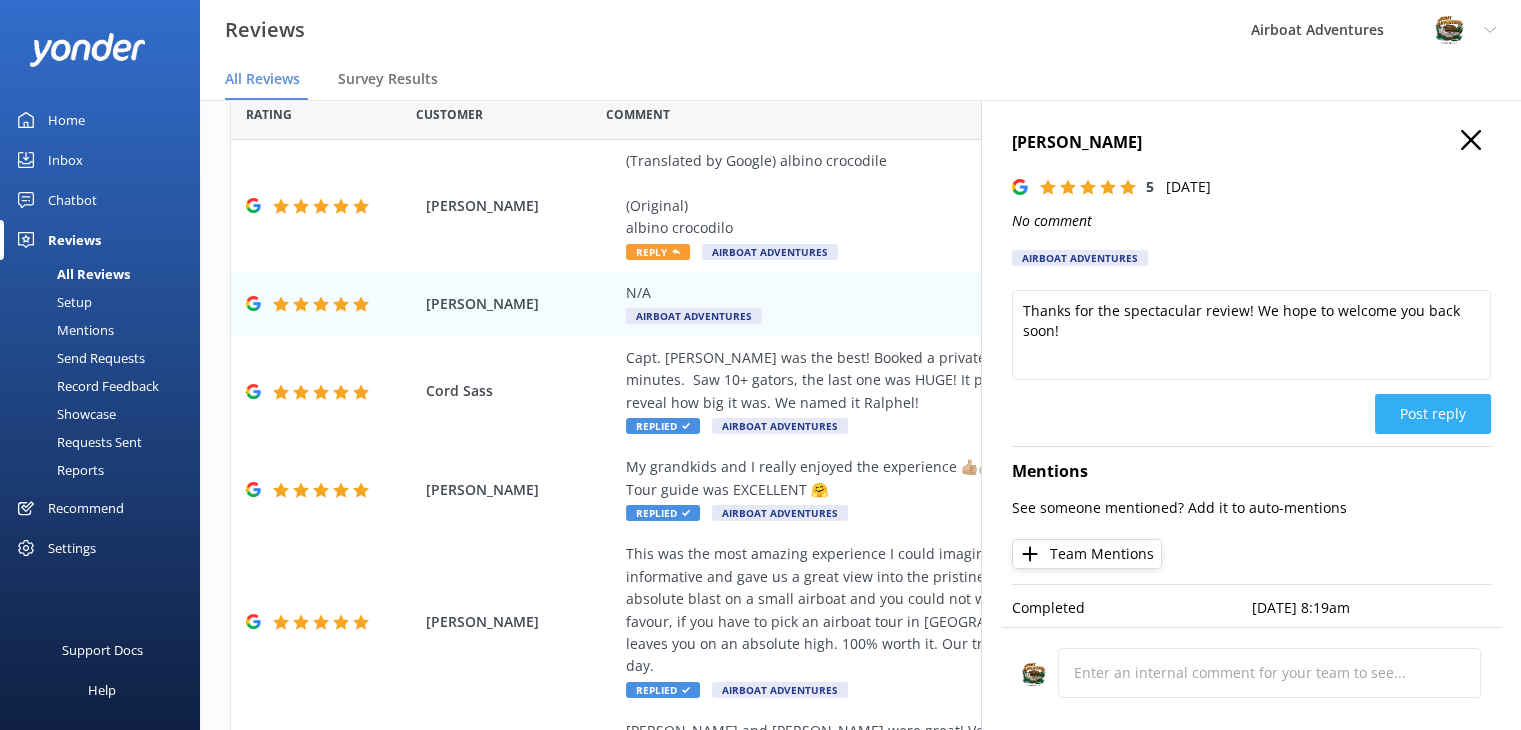 click on "Post reply" 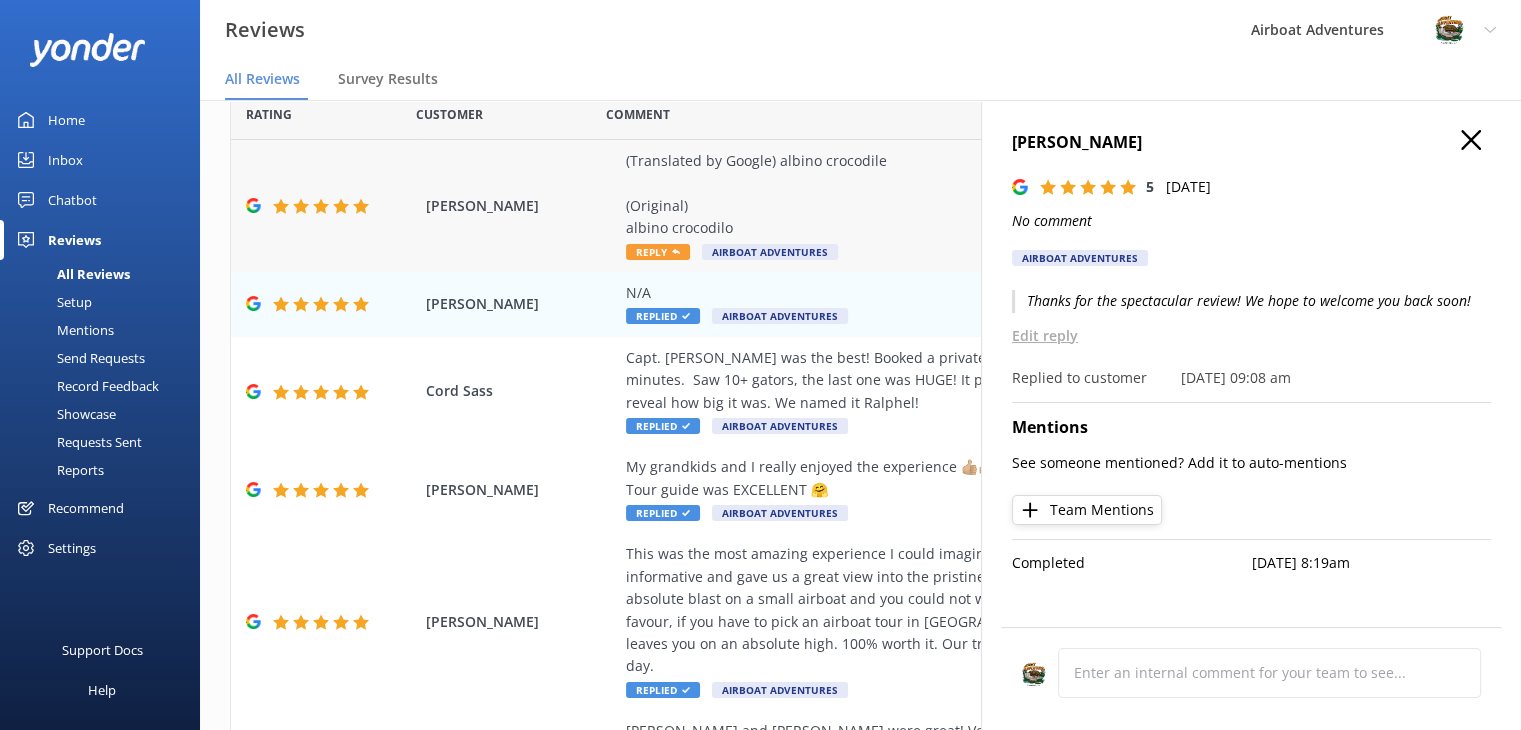click on "(Translated by Google) albino crocodile
(Original)
albino crocodilo Reply Airboat Adventures" at bounding box center (990, 206) 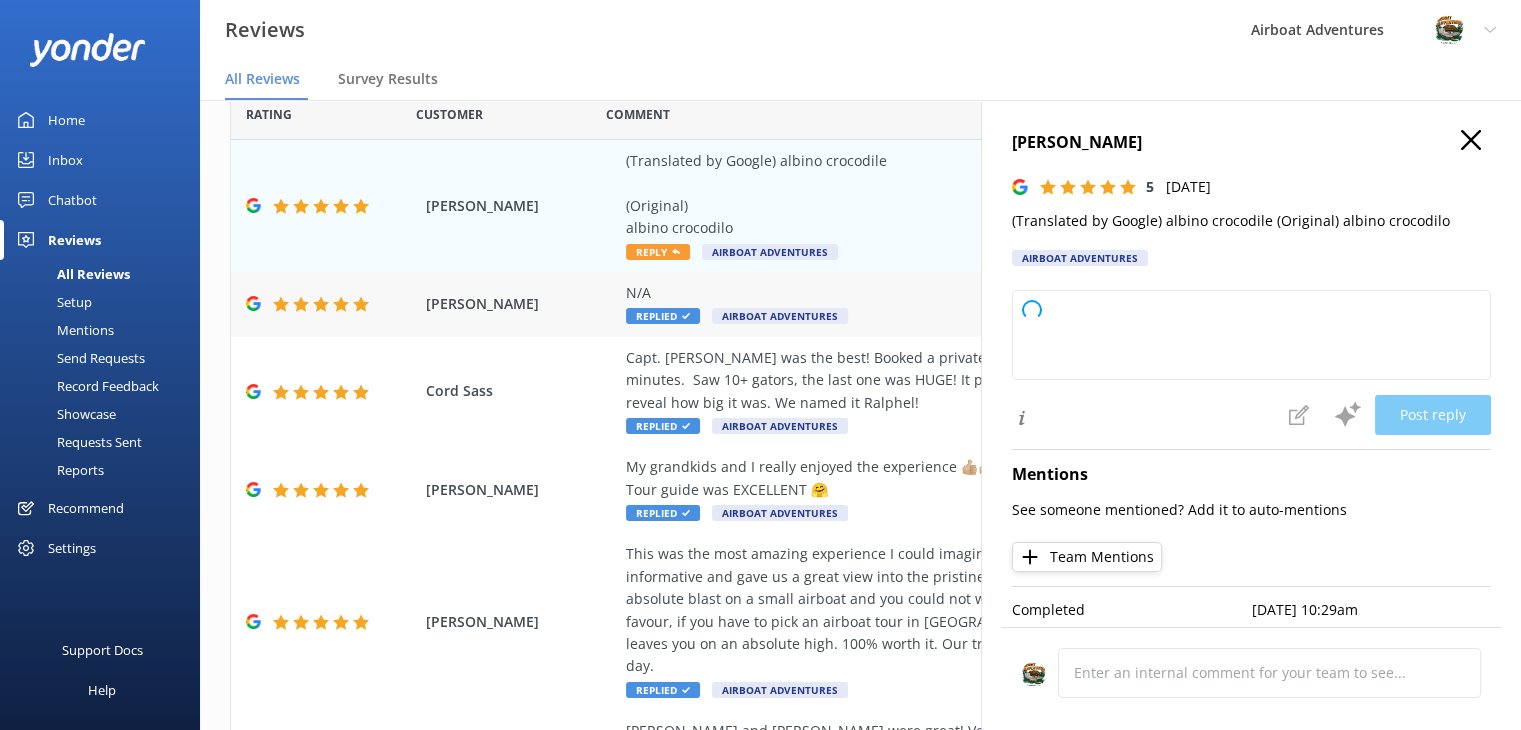 type on "Thank you for your 5-star review! We're glad you enjoyed your experience with the albino crocodile. We appreciate your feedback!" 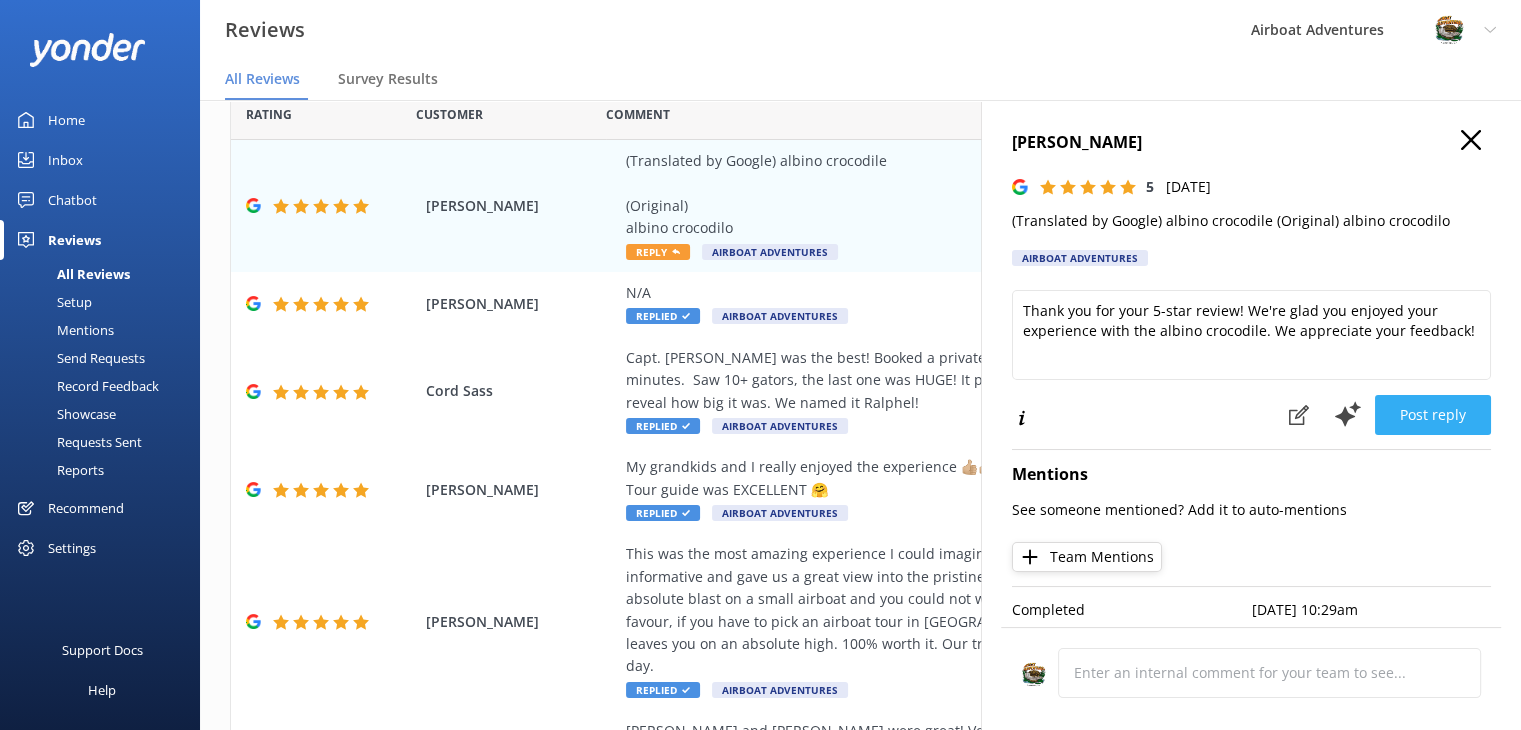 click on "Post reply" at bounding box center (1433, 415) 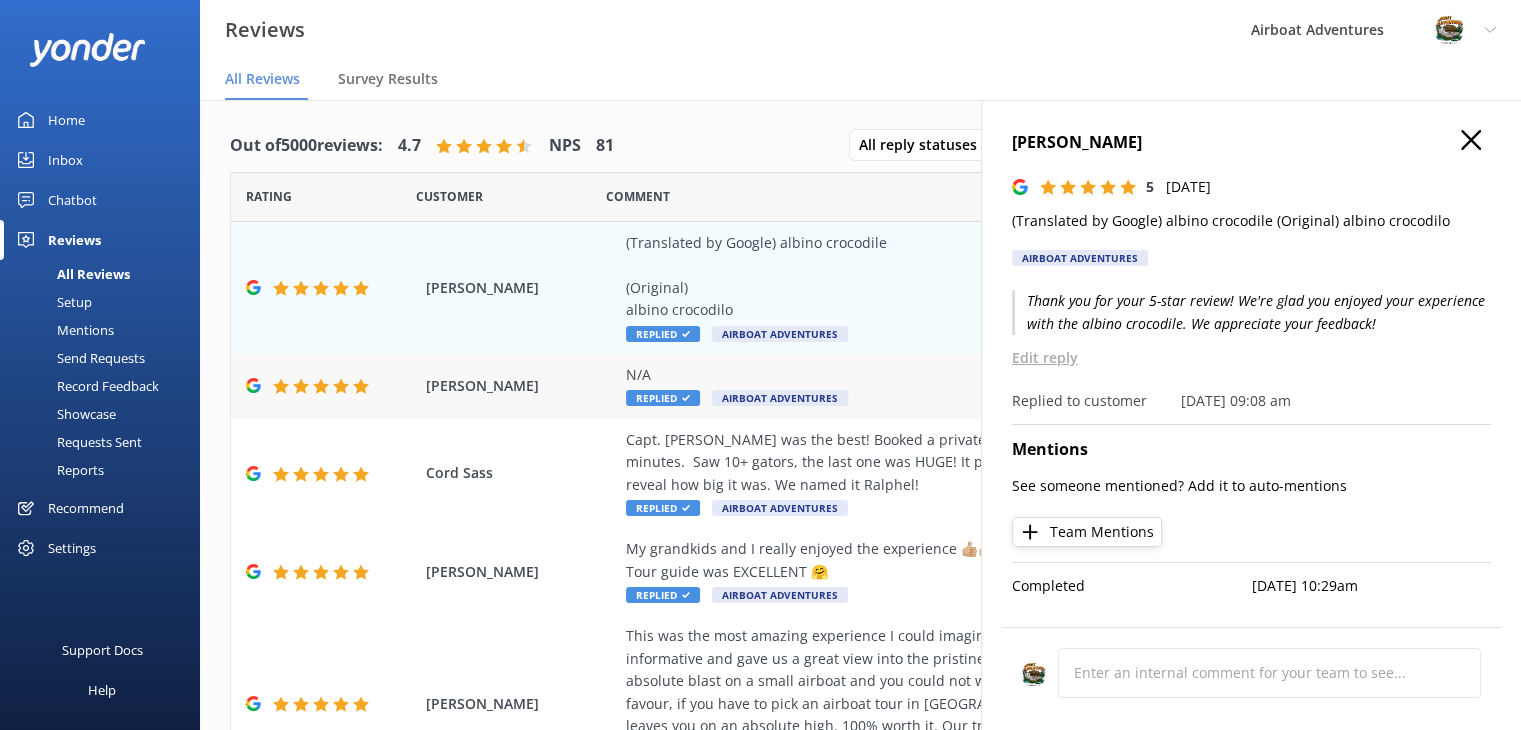 scroll, scrollTop: 0, scrollLeft: 0, axis: both 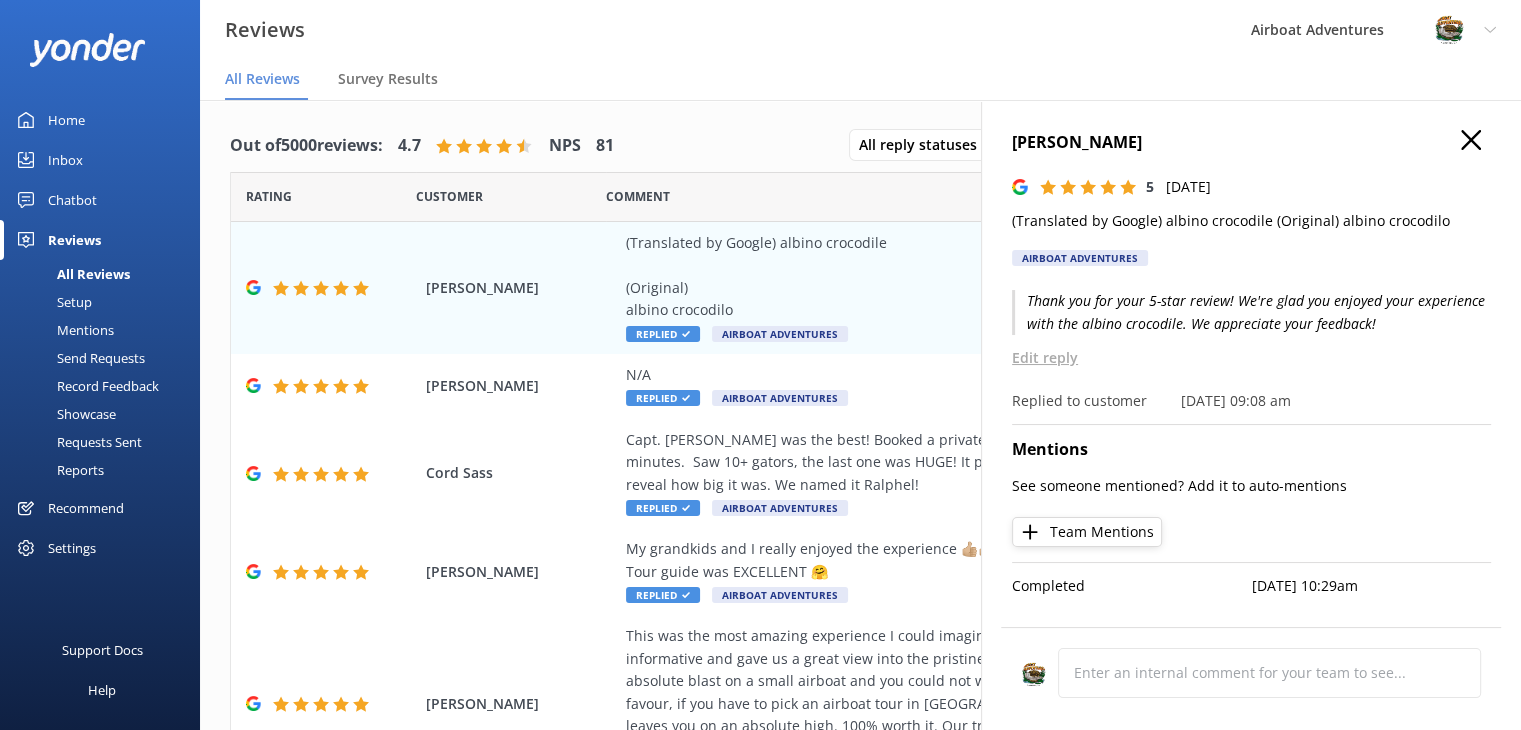 click 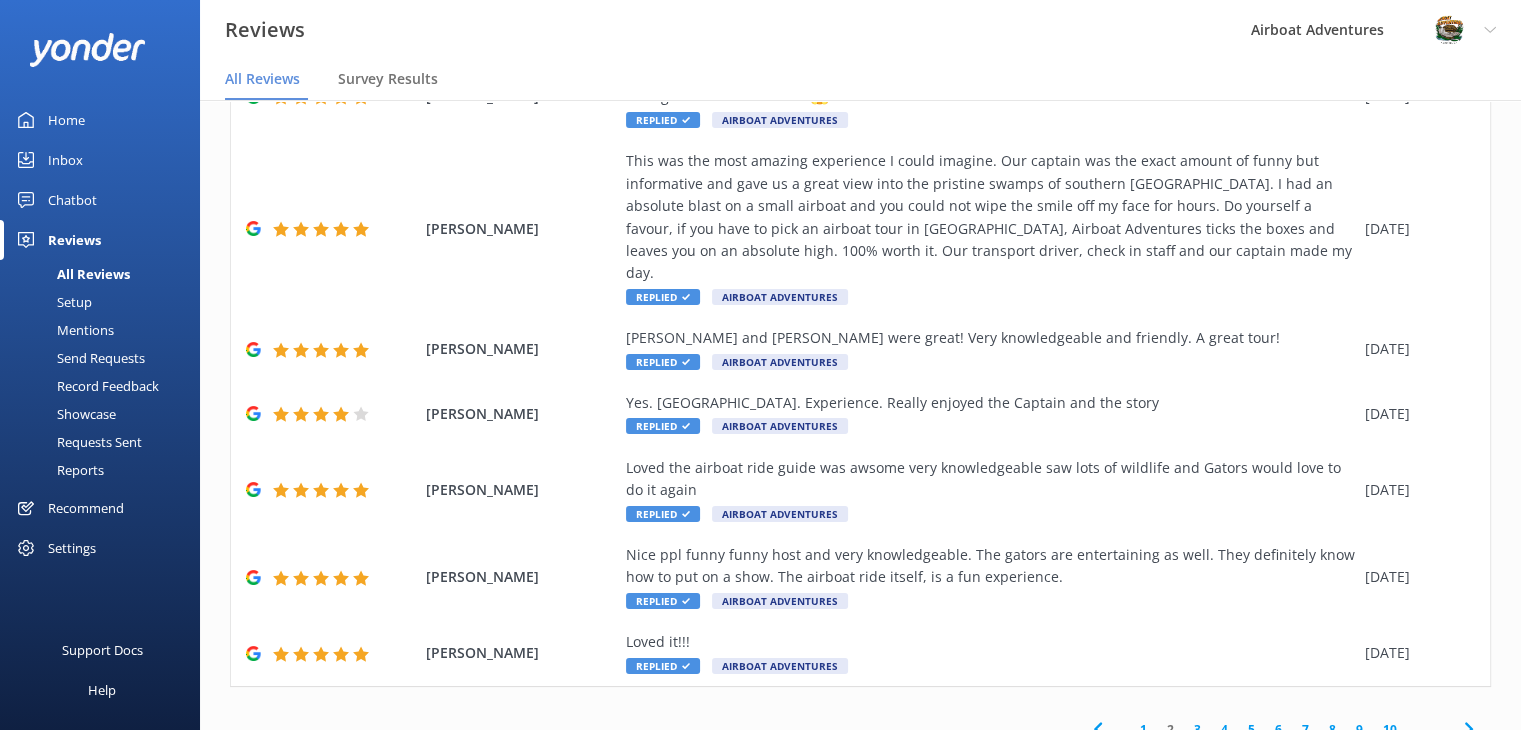 scroll, scrollTop: 475, scrollLeft: 0, axis: vertical 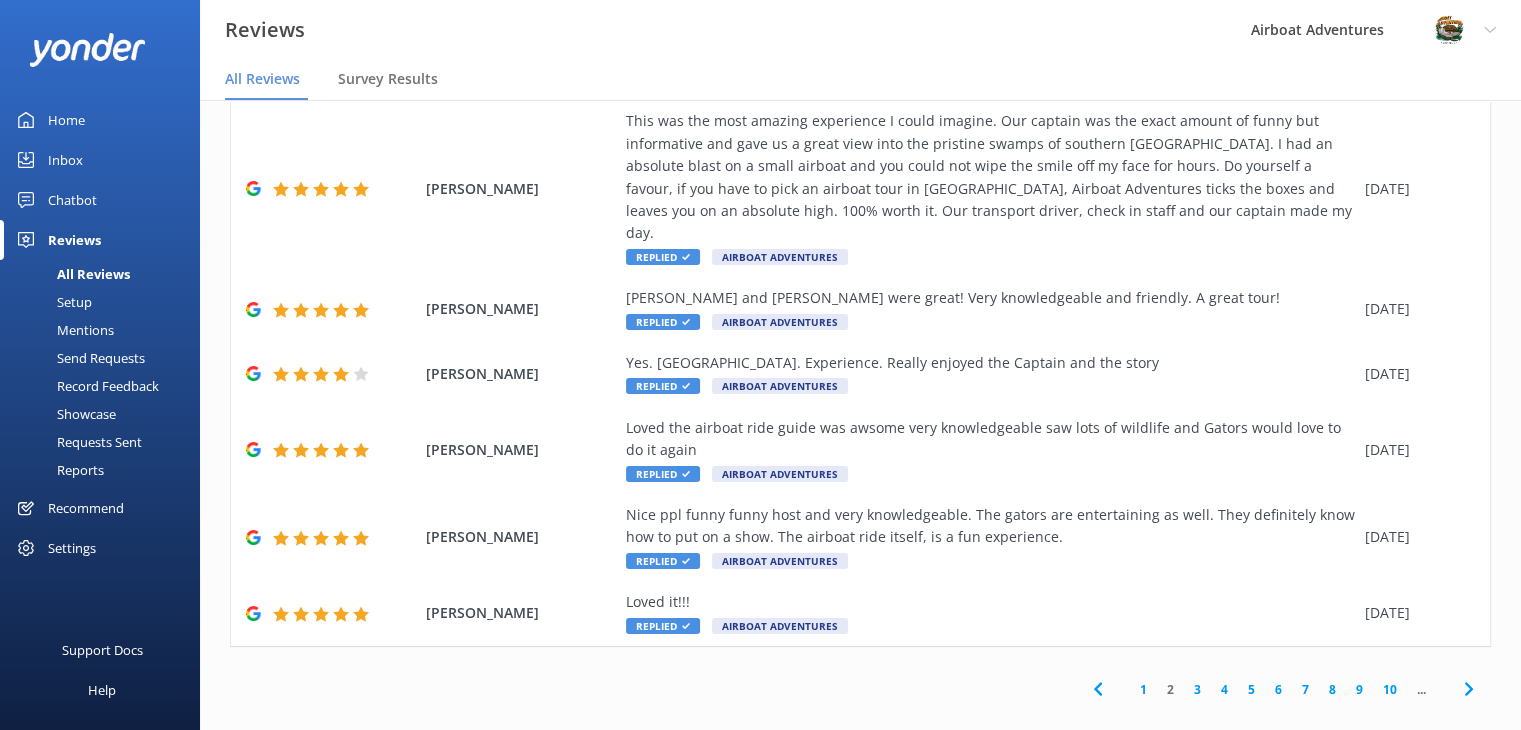 click on "1" at bounding box center (1143, 689) 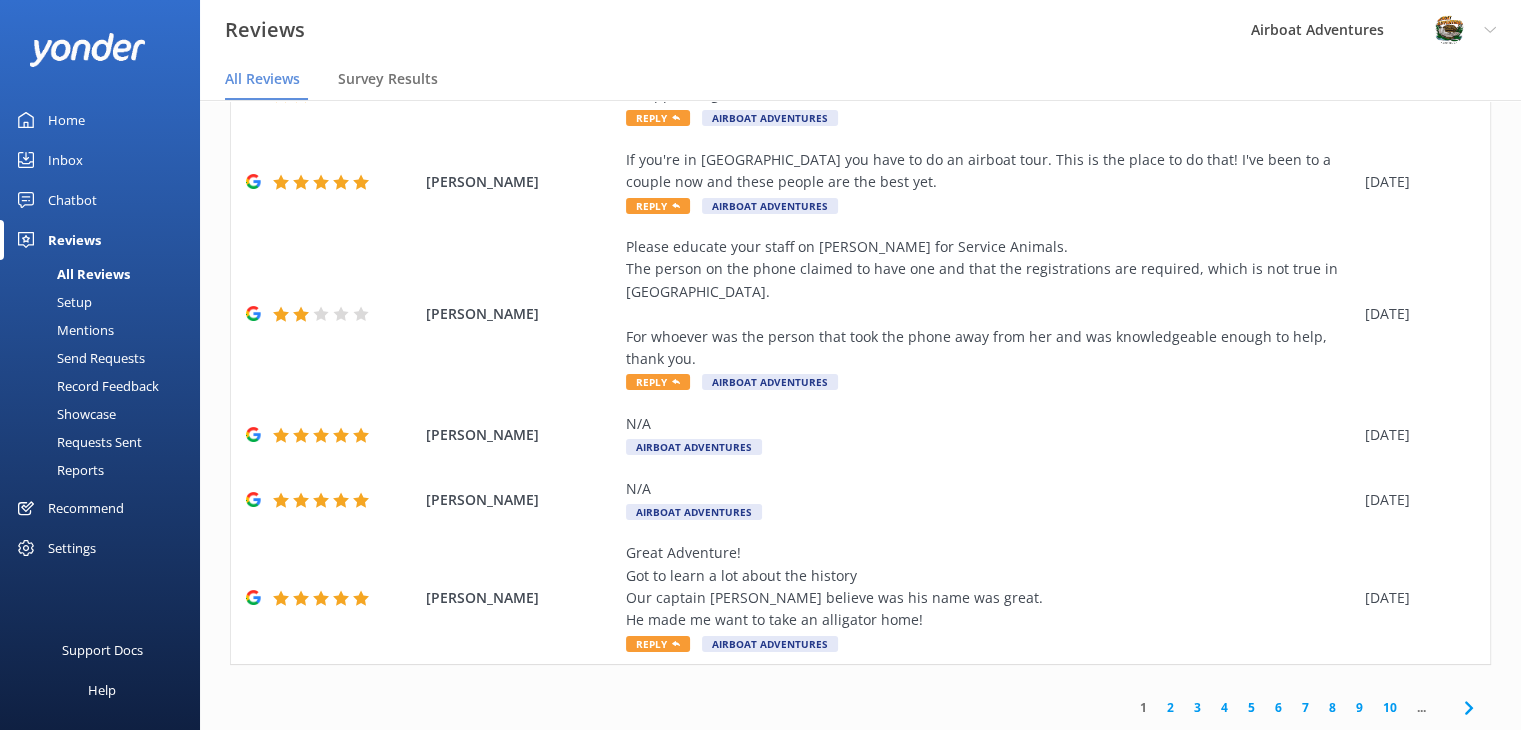 scroll, scrollTop: 632, scrollLeft: 0, axis: vertical 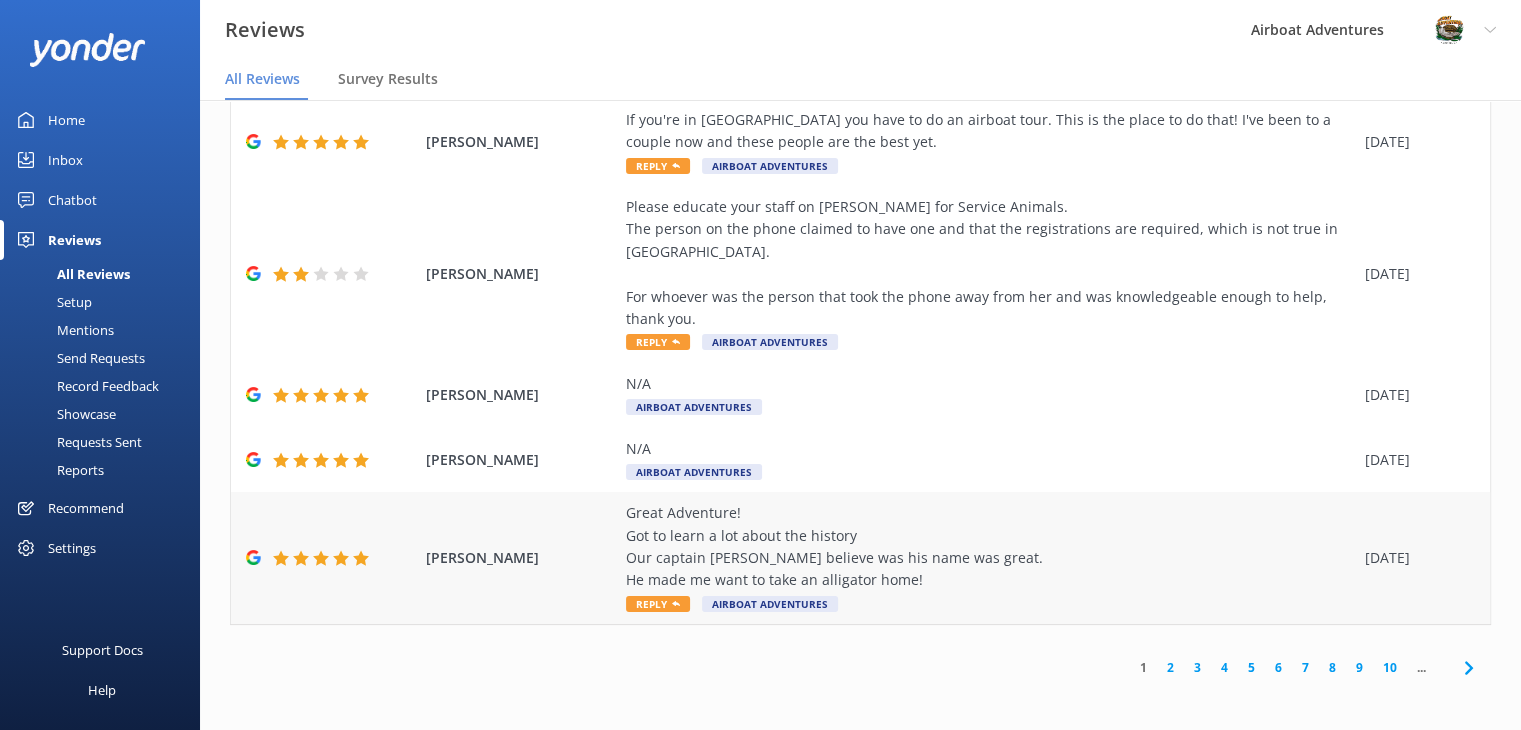 click on "Great Adventure!
Got to learn a lot about the history
Our captain [PERSON_NAME] believe was his name was great.
He made me want to take an alligator home!" at bounding box center [990, 547] 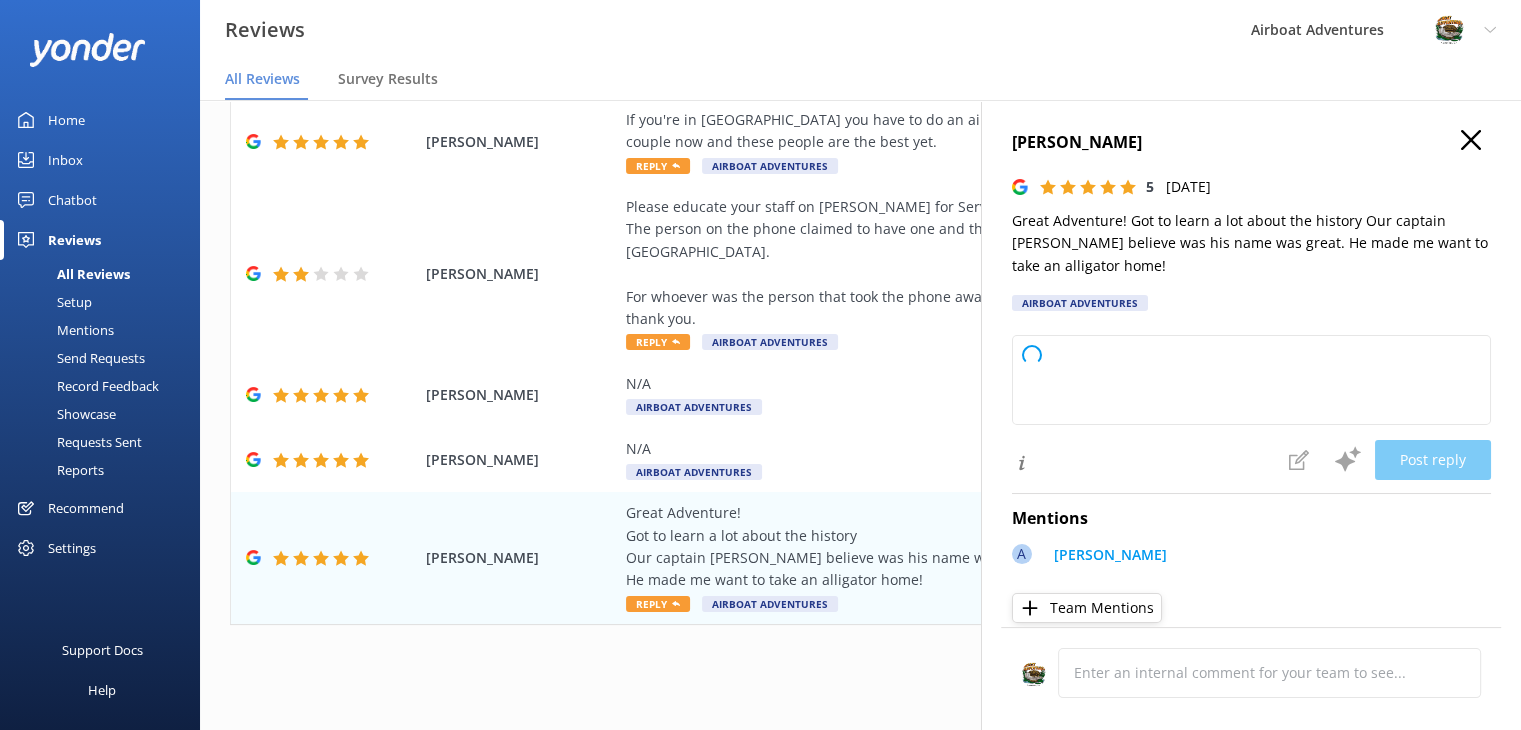 type on "Thank you so much for your wonderful review! We're thrilled you enjoyed the adventure and learned about the area's history. Captain [PERSON_NAME] will be delighted to hear your kind words—he's passionate about making every trip memorable (and inspiring a love for alligators!). We hope to welcome you aboard again soon!" 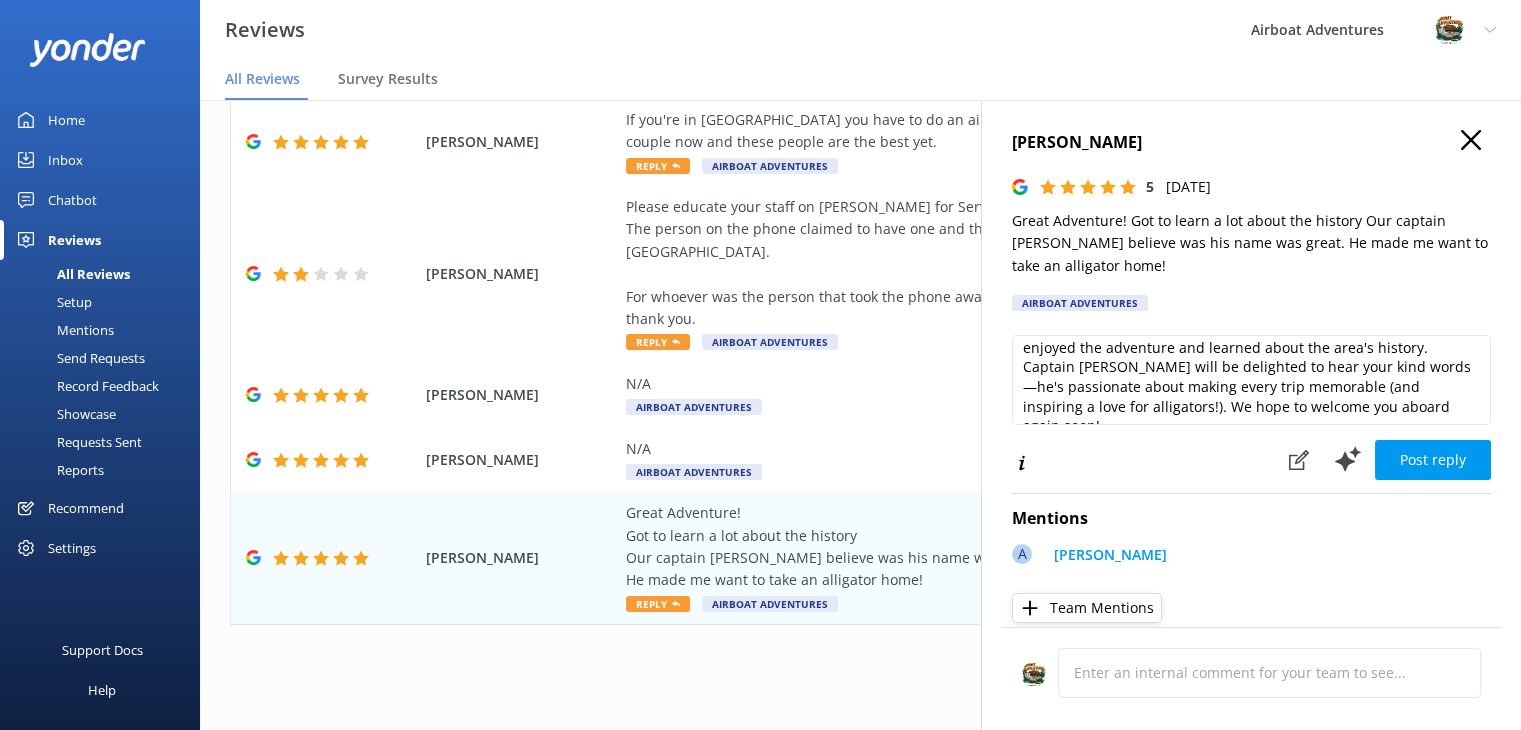 scroll, scrollTop: 29, scrollLeft: 0, axis: vertical 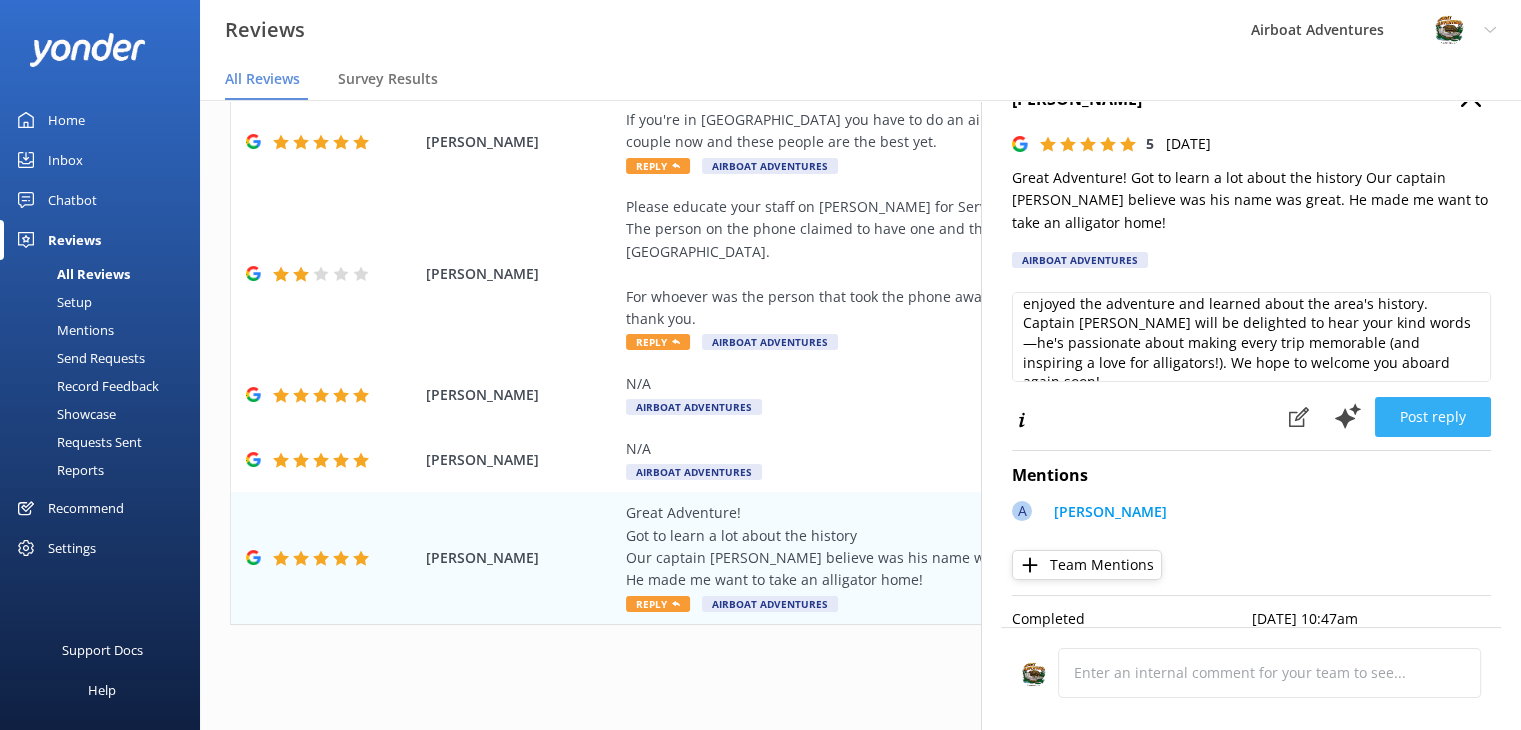 click on "Post reply" at bounding box center (1433, 417) 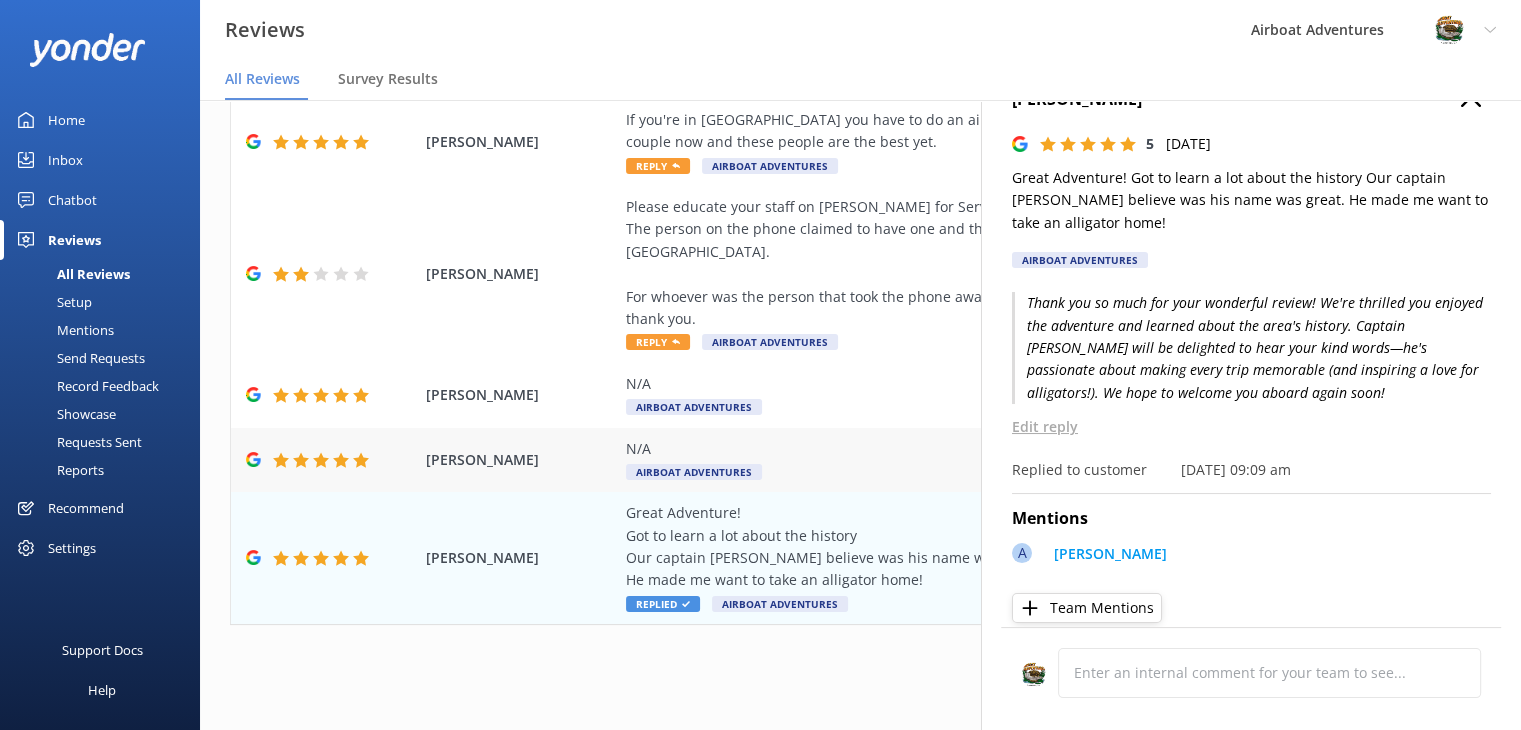 click on "N/A Airboat Adventures" at bounding box center [990, 460] 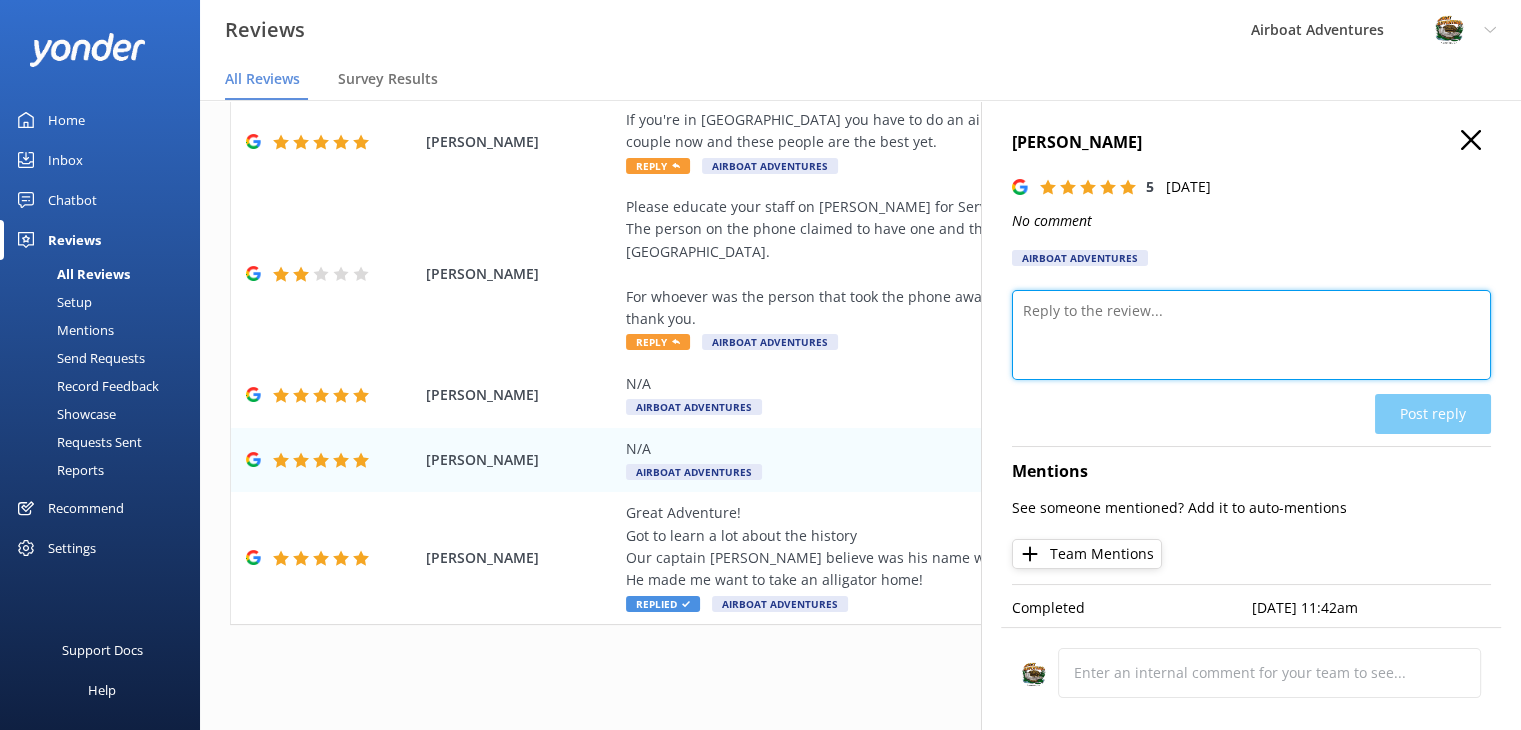 click at bounding box center [1251, 335] 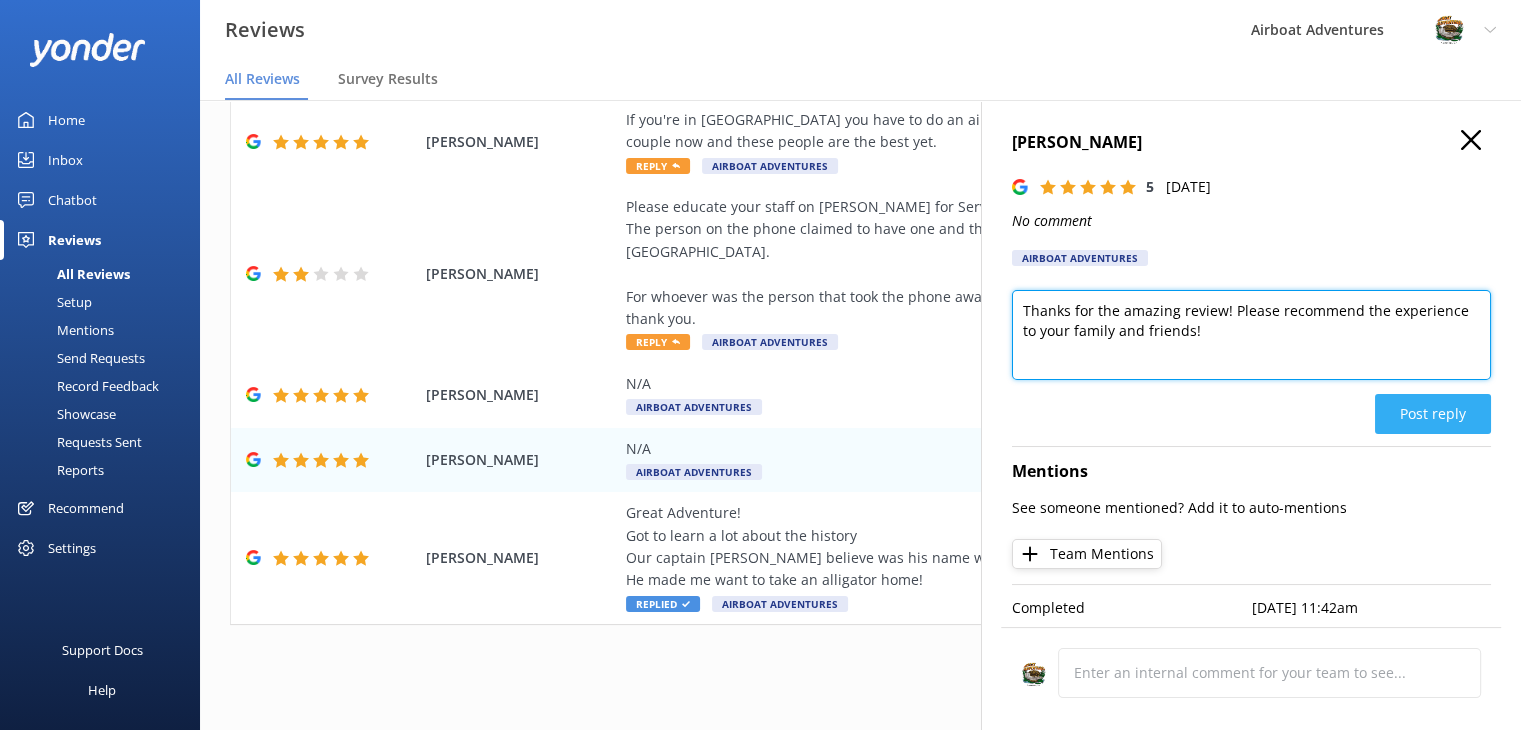 type on "Thanks for the amazing review! Please recommend the experience to your family and friends!" 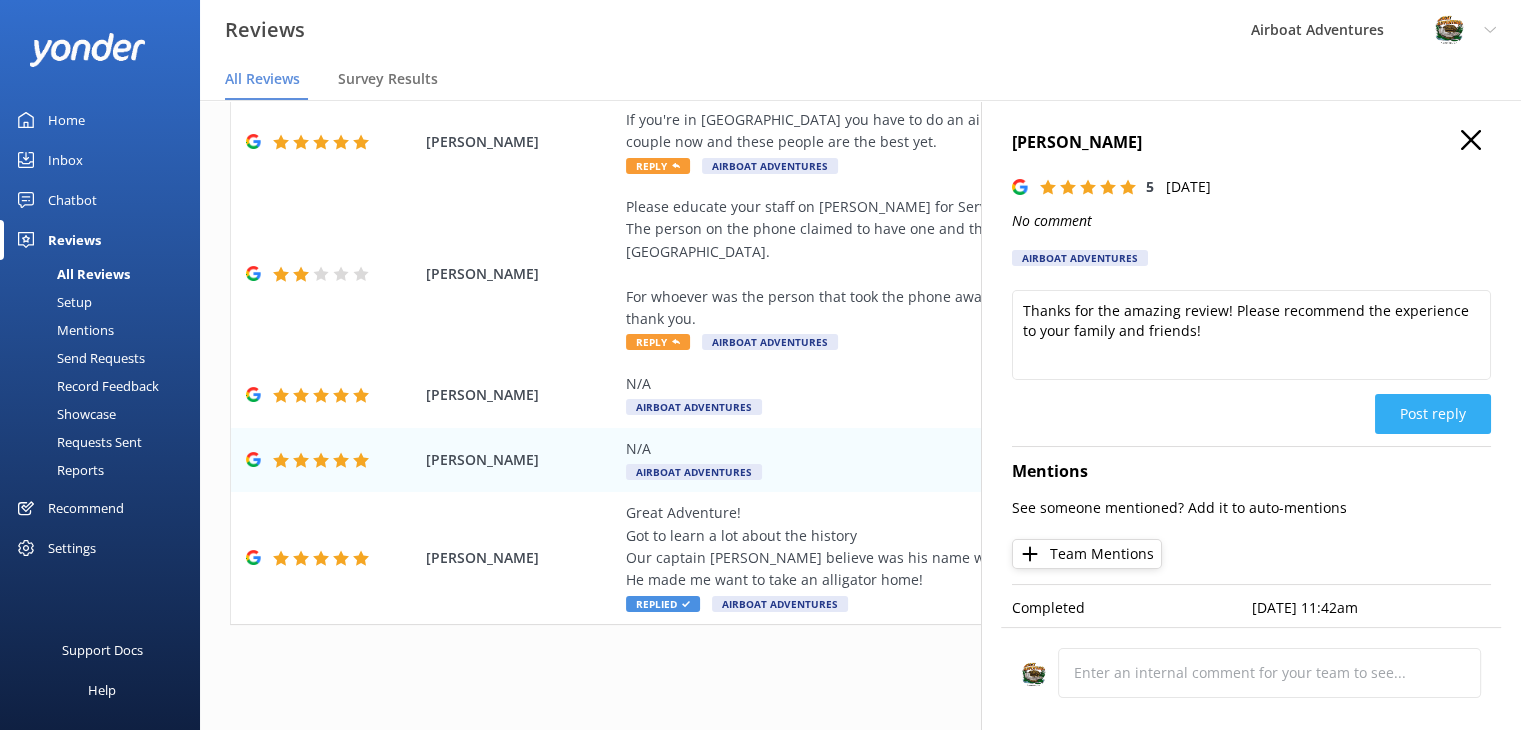 click on "Post reply" 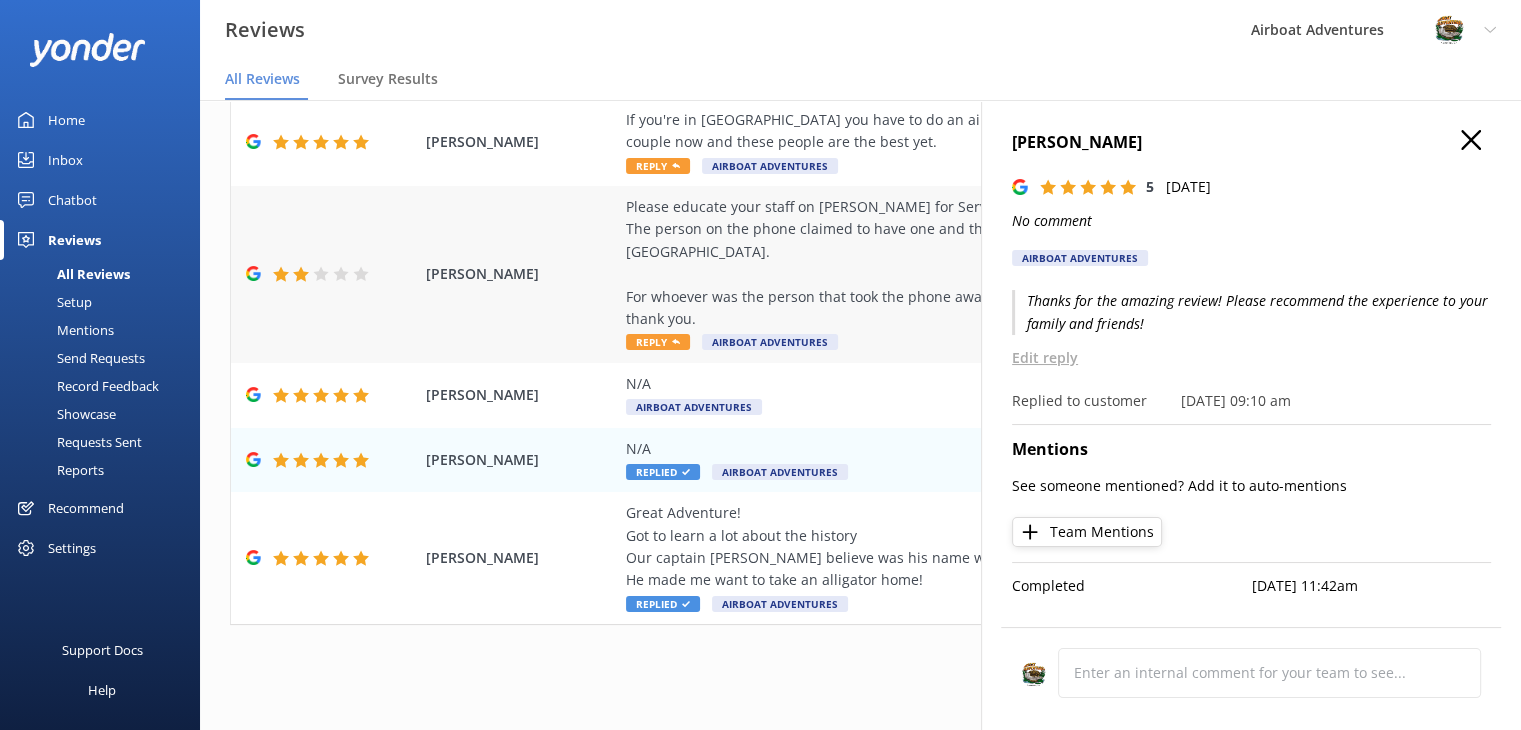 click on "Please educate your staff on [PERSON_NAME] for Service Animals.
The person on the phone claimed to have one and that the registrations are required, which is not true in [GEOGRAPHIC_DATA].
For whoever was the person that took the phone away from her and was knowledgeable enough to help, thank you." at bounding box center (990, 263) 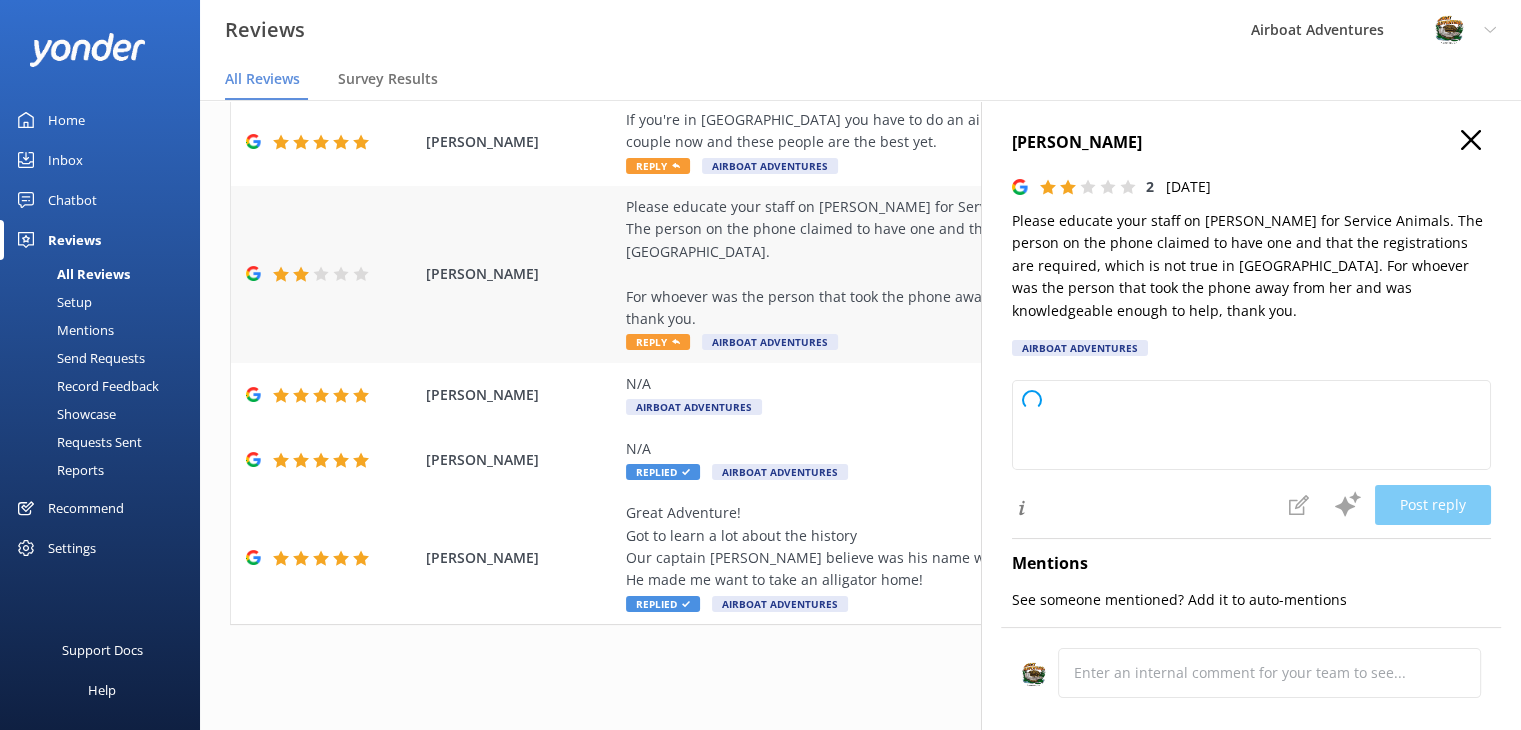 type on "Thank you for your feedback and for bringing this to our attention. We apologize for the incorrect information given and appreciate your patience as we work to better educate our staff on [PERSON_NAME] regarding service animals. We're glad a team member was able to assist you, and we’re committed to providing a more informed experience in the future. Thank you again for helping us improve." 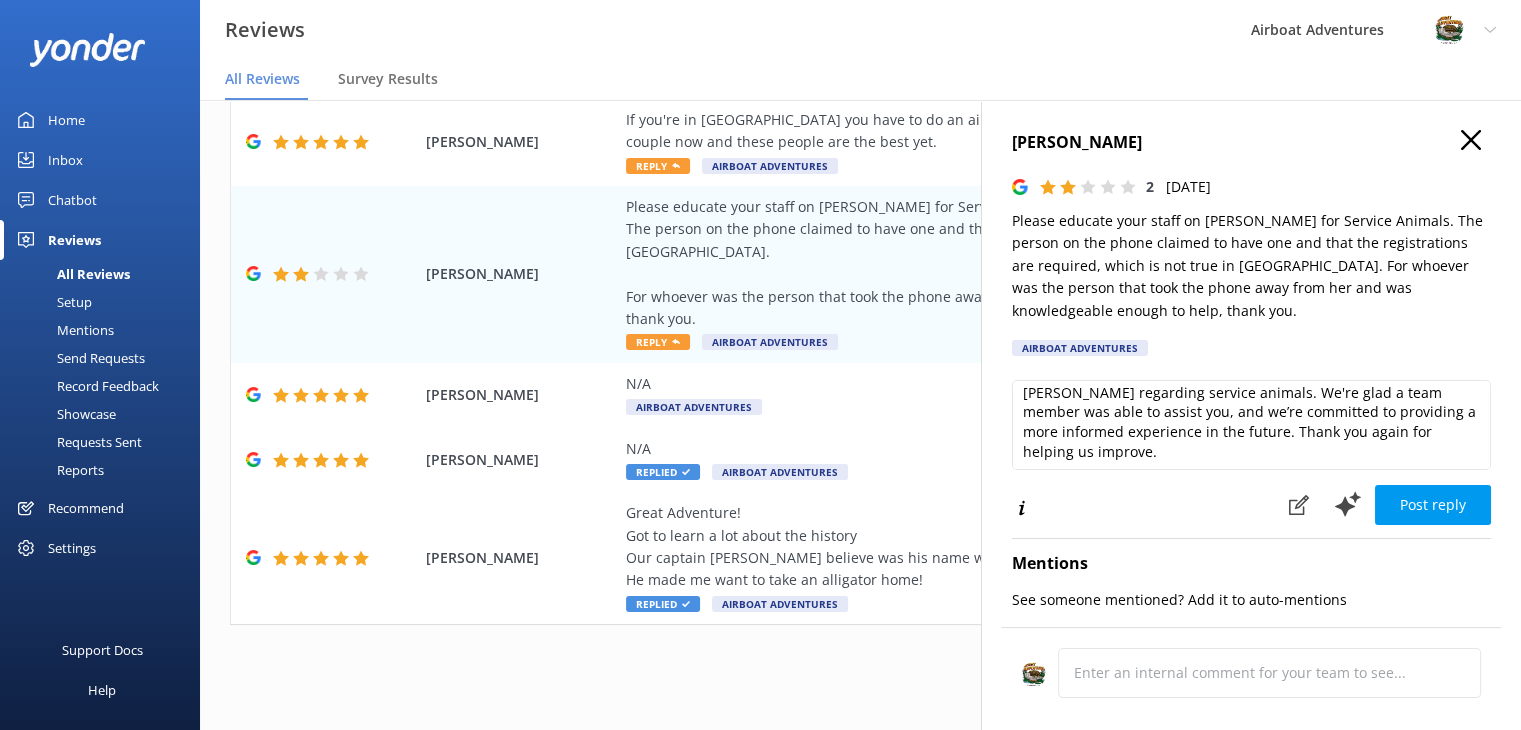 scroll, scrollTop: 68, scrollLeft: 0, axis: vertical 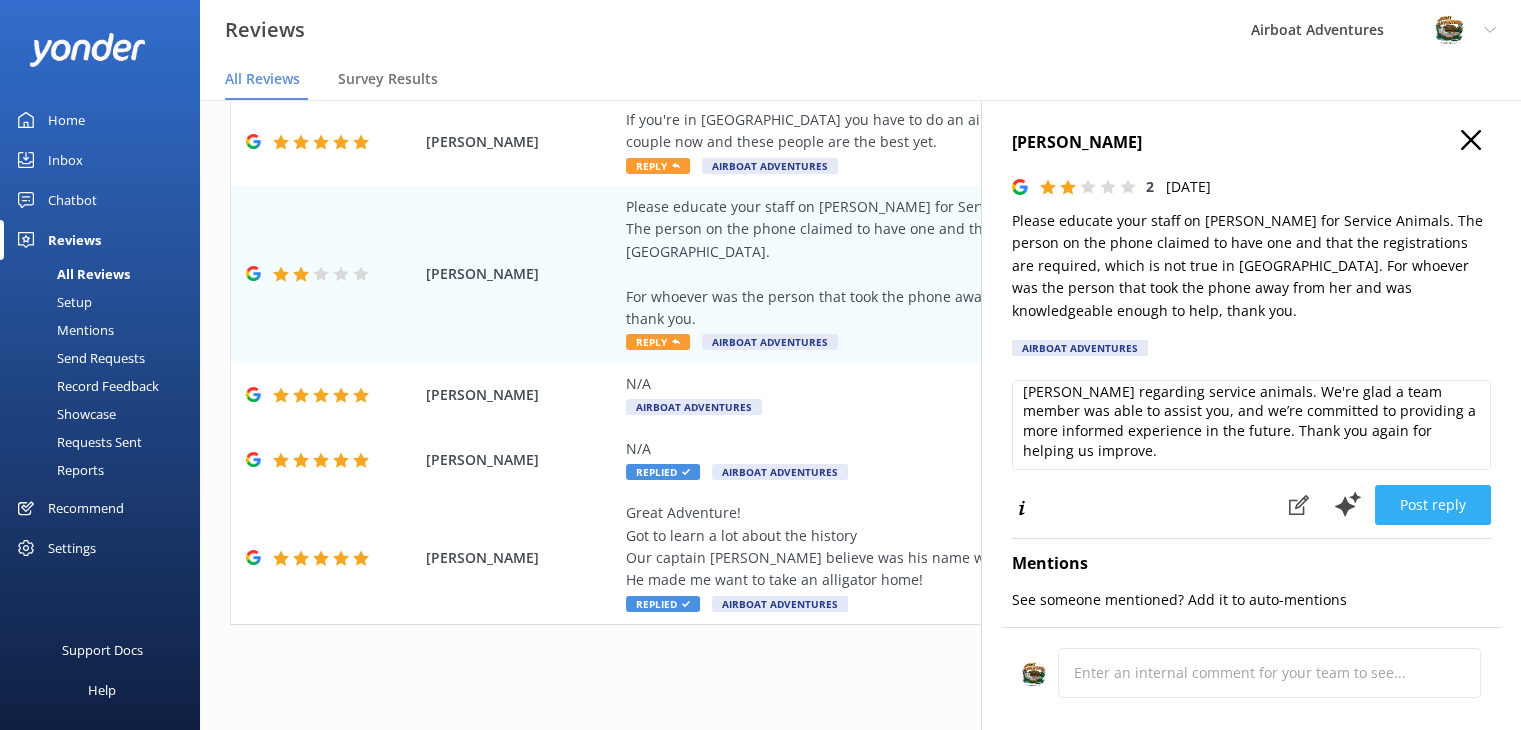 click on "Post reply" at bounding box center [1433, 505] 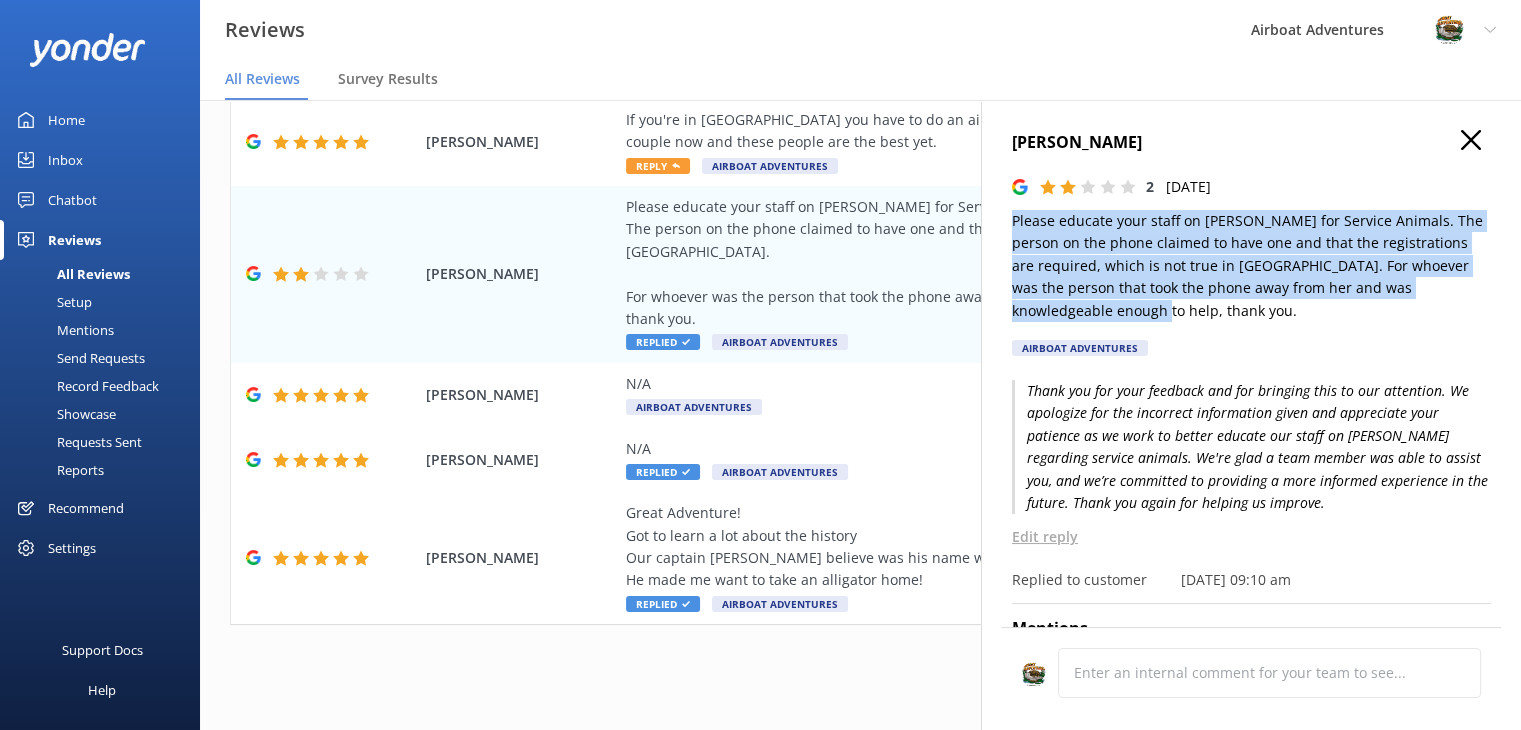 drag, startPoint x: 1088, startPoint y: 312, endPoint x: 996, endPoint y: 216, distance: 132.96616 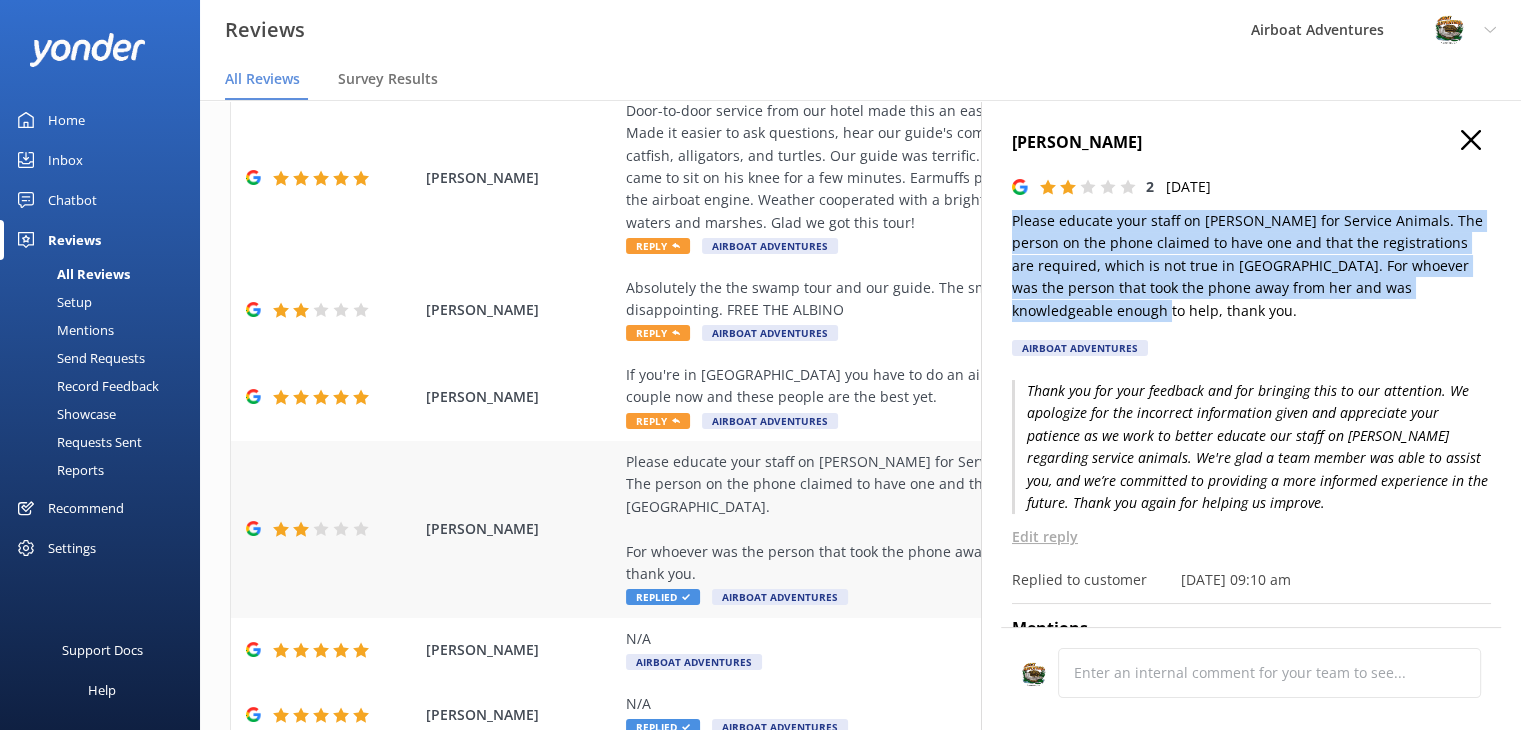 scroll, scrollTop: 376, scrollLeft: 0, axis: vertical 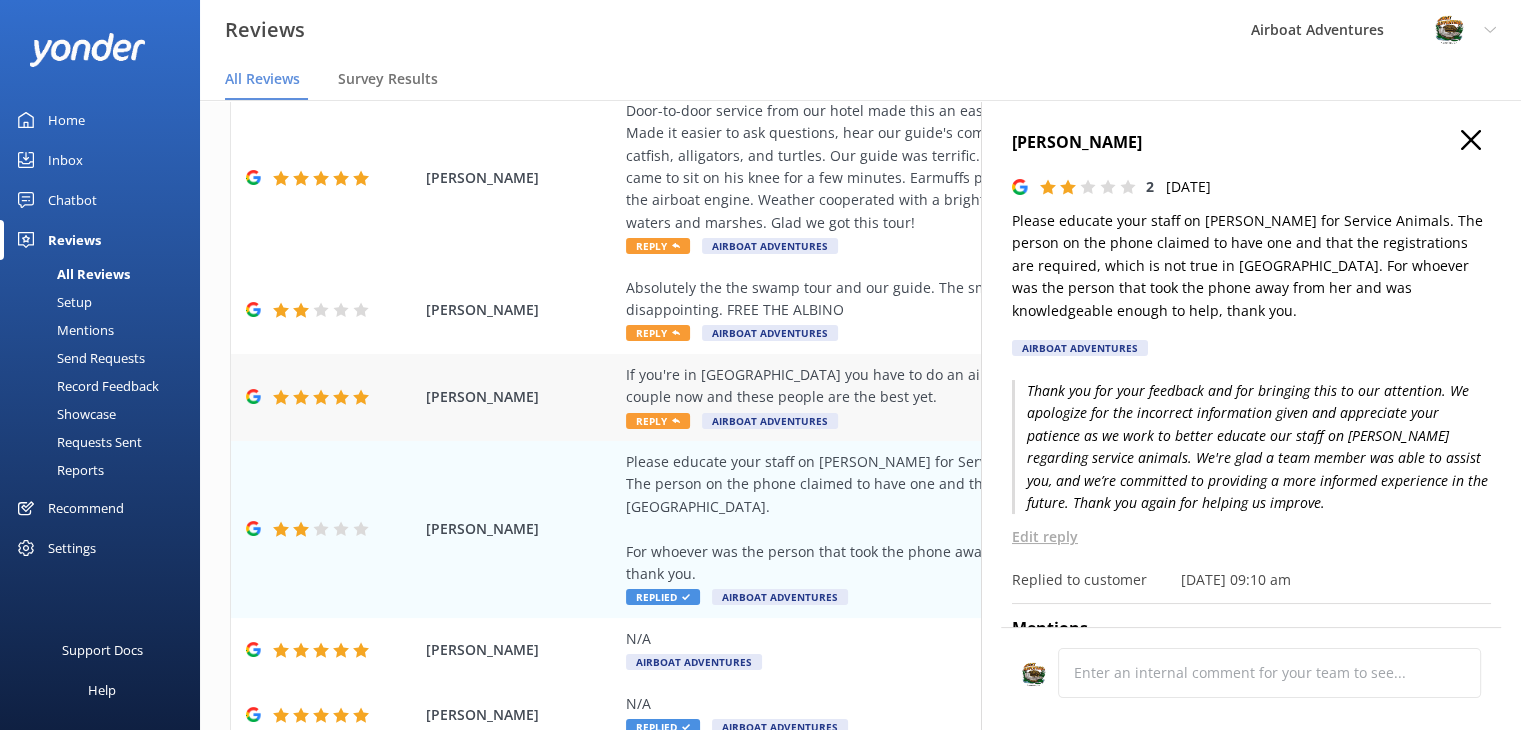 click on "If you're in [GEOGRAPHIC_DATA] you have to do an airboat tour. This is the place to do that! I've been to a couple now and these people are the best yet." at bounding box center [990, 386] 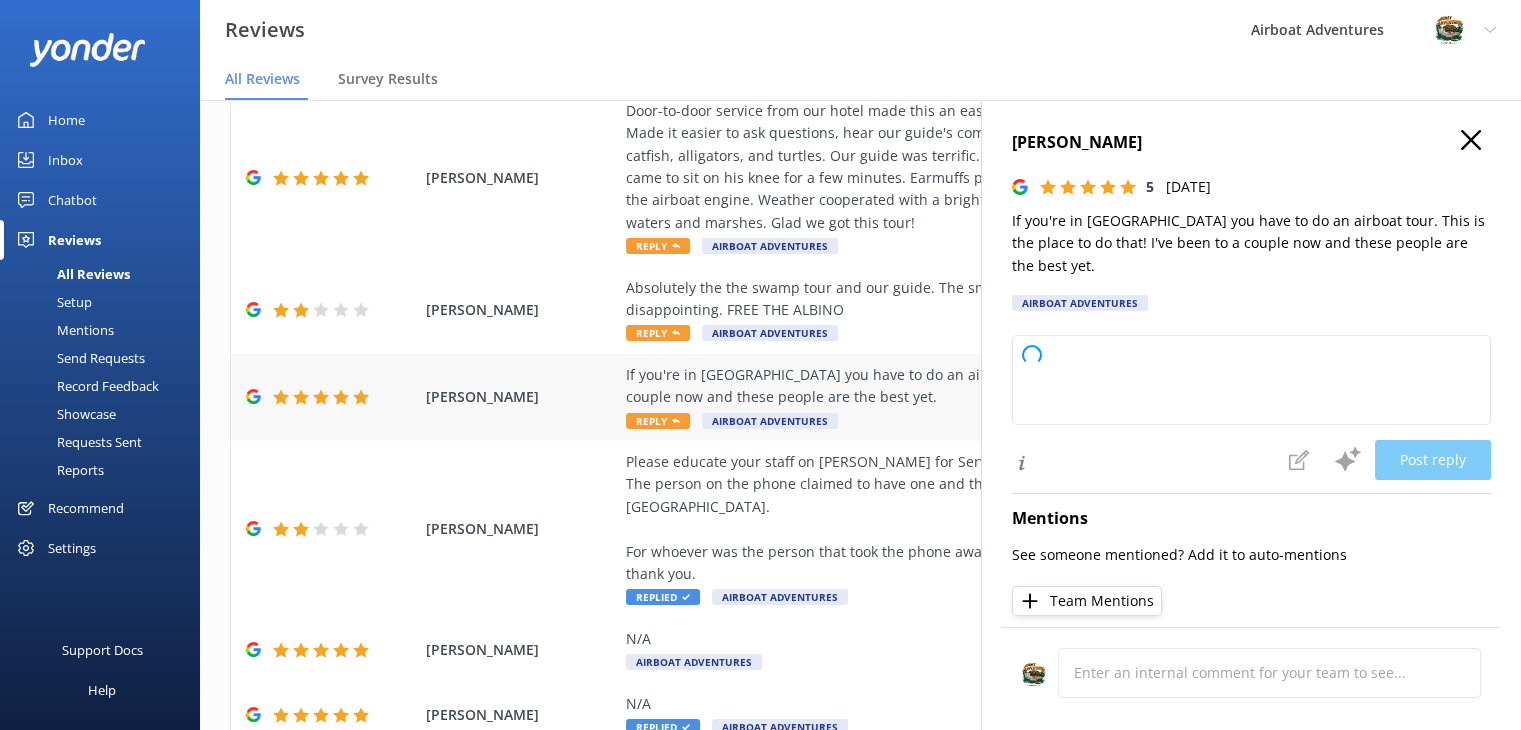 type on "Thank you so much for your fantastic review! We're thrilled to hear you had such a great experience with us and that we stood out among your tours. We appreciate you choosing us for your [PERSON_NAME] adventure and hope to see you again soon!" 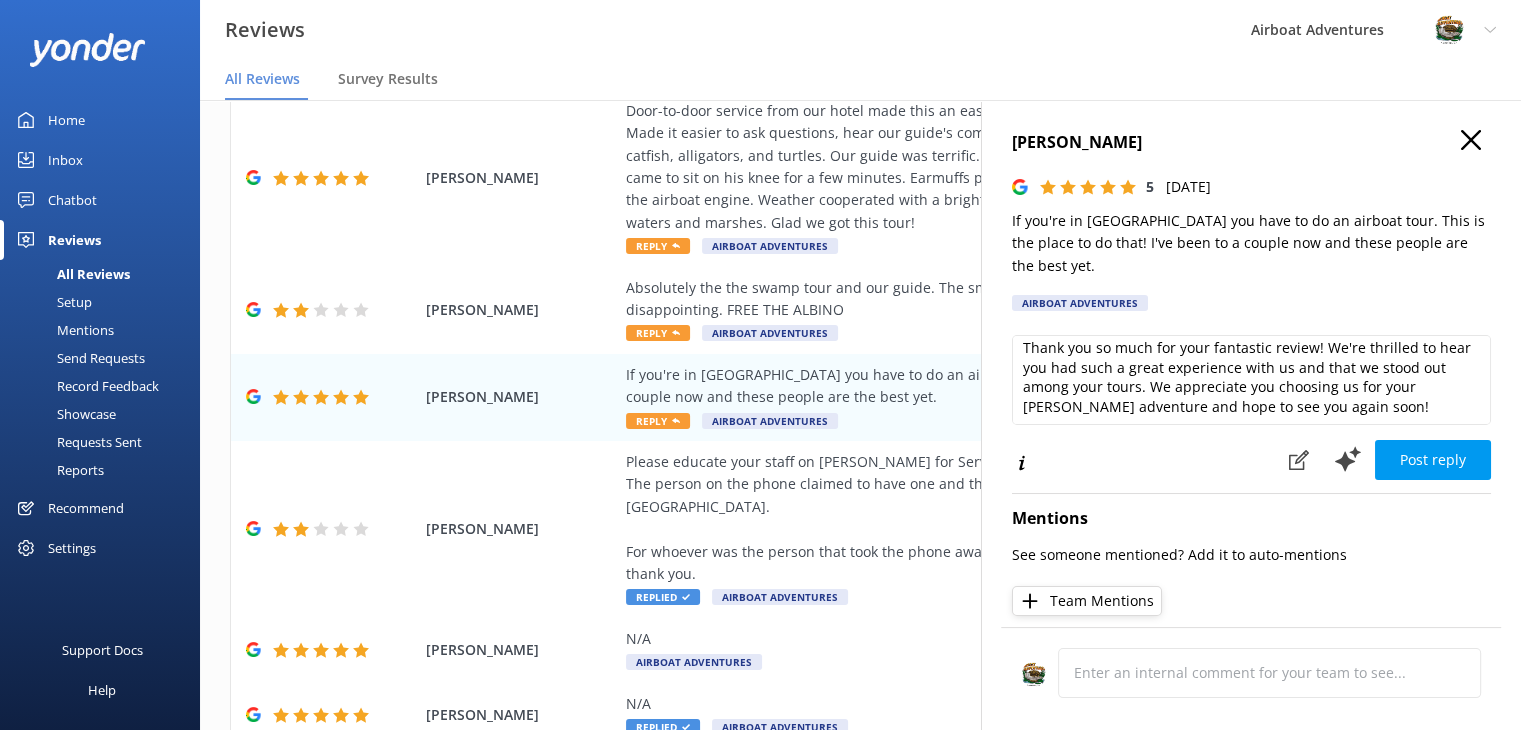scroll, scrollTop: 9, scrollLeft: 0, axis: vertical 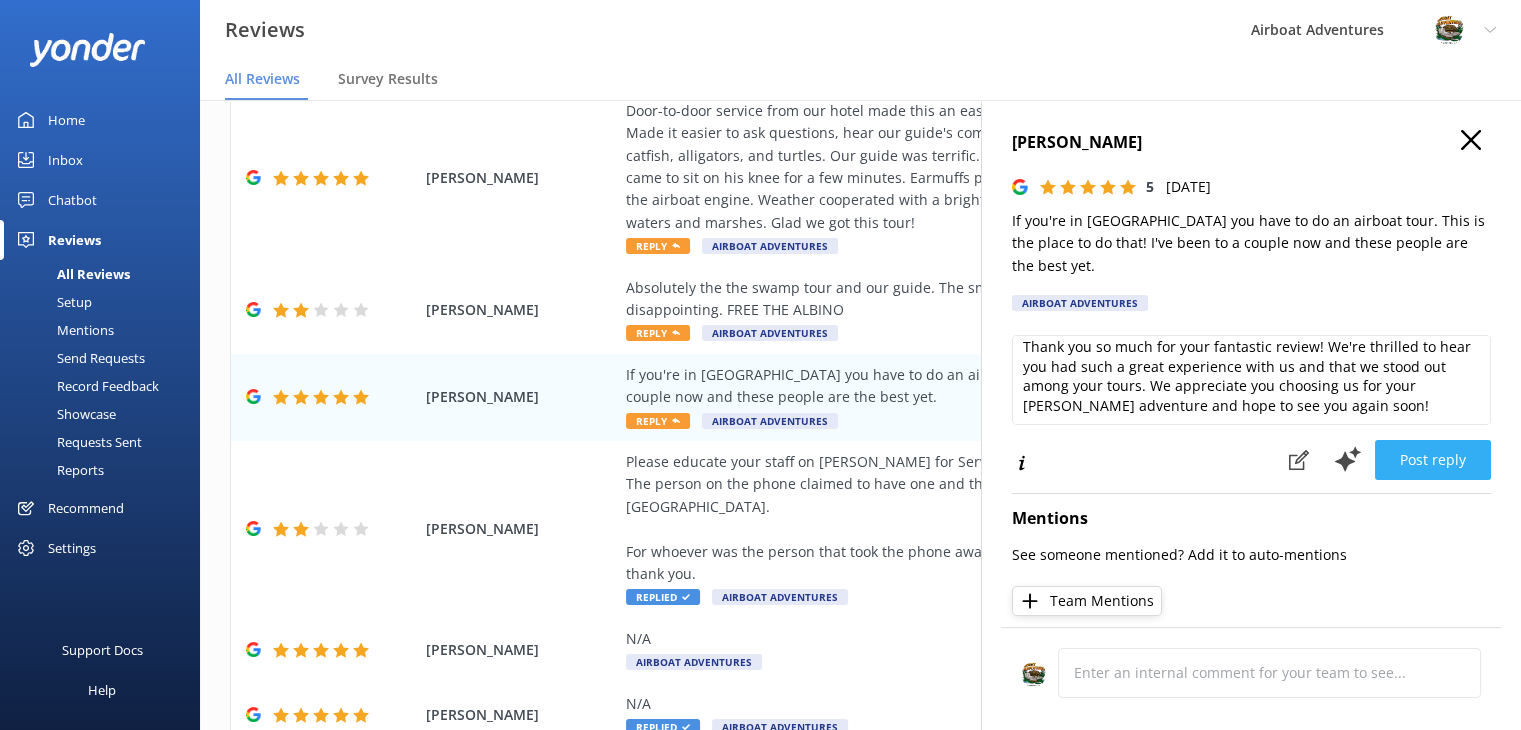 click on "Post reply" at bounding box center (1433, 460) 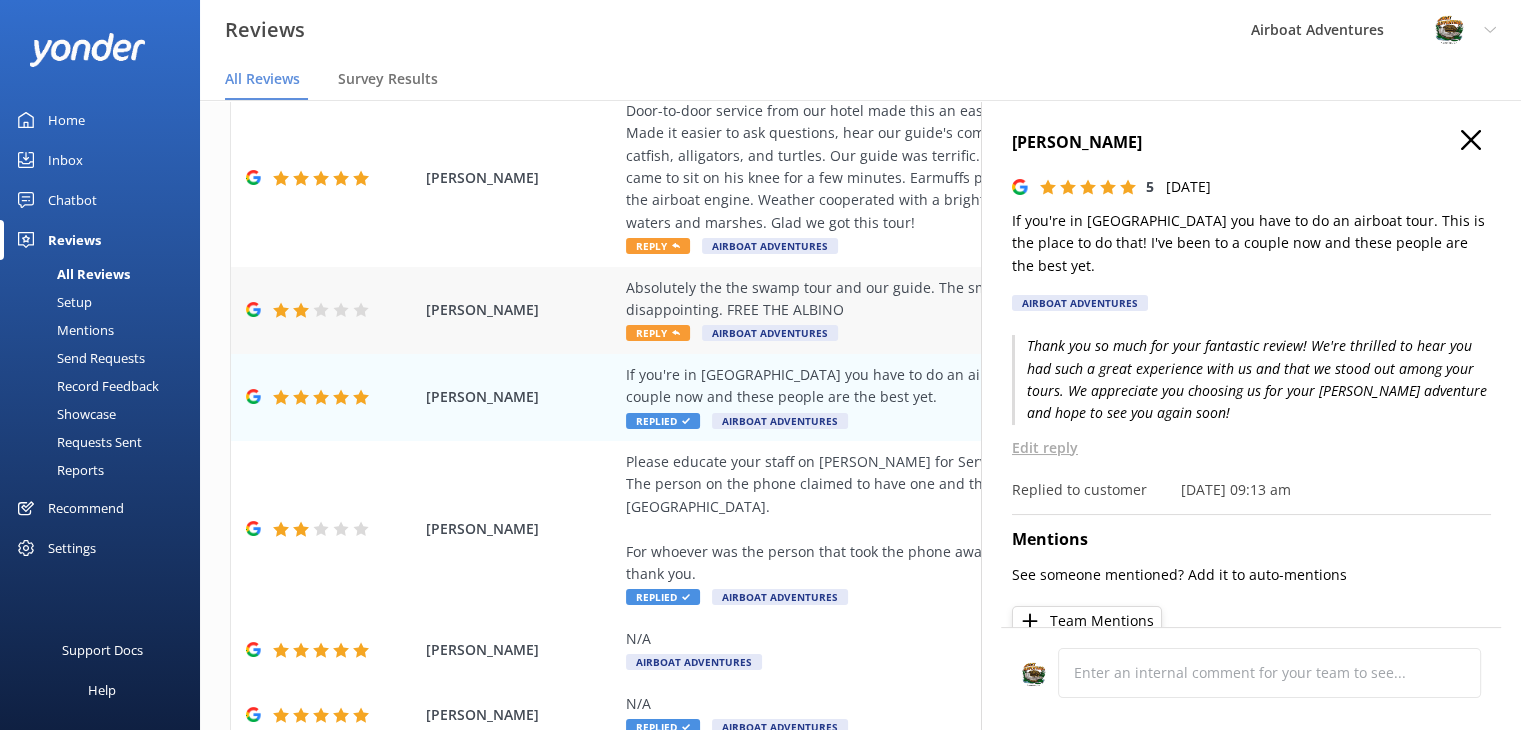 click on "Absolutely the the swamp tour and our guide. The small enclosure for the albino alligator was really disappointing. FREE THE ALBINO" at bounding box center [990, 299] 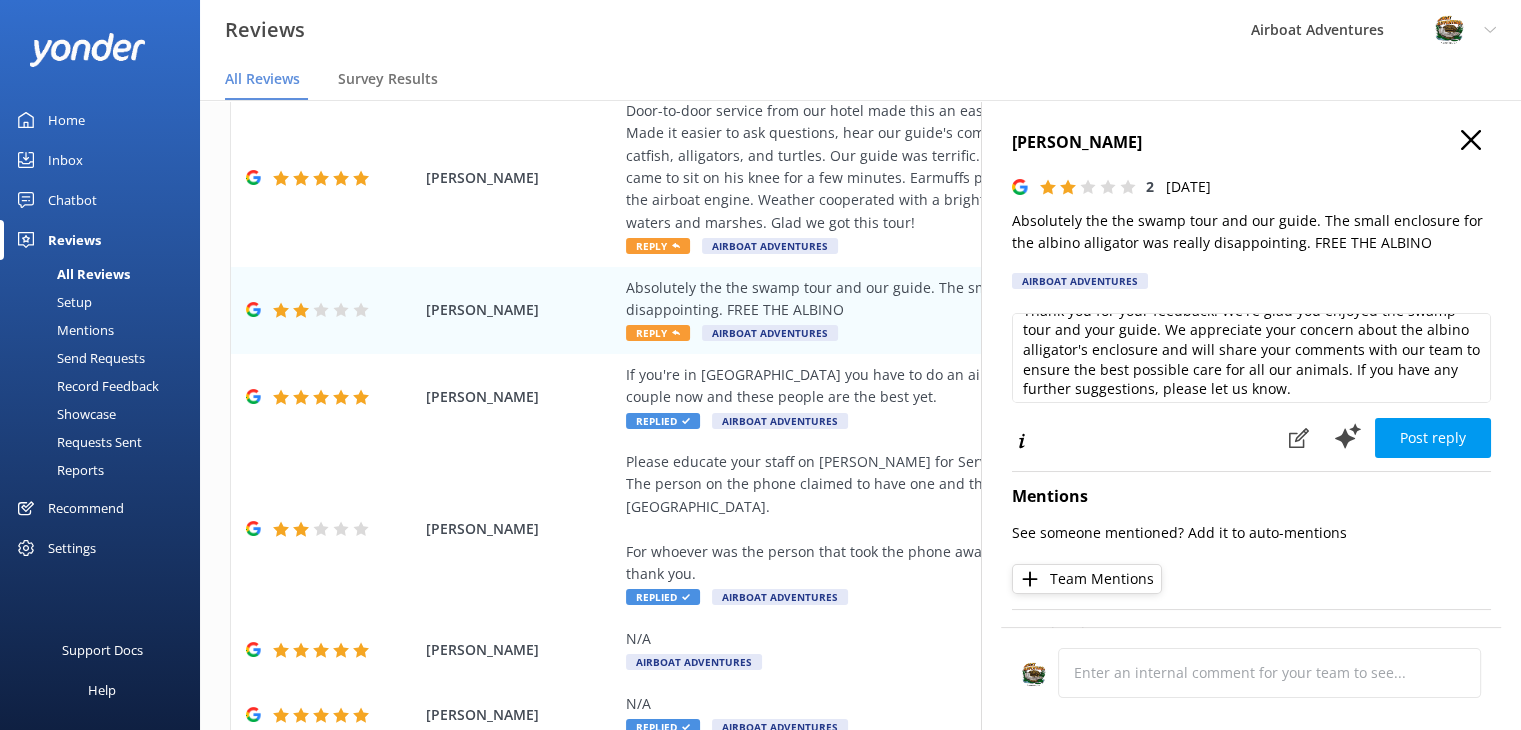 scroll, scrollTop: 0, scrollLeft: 0, axis: both 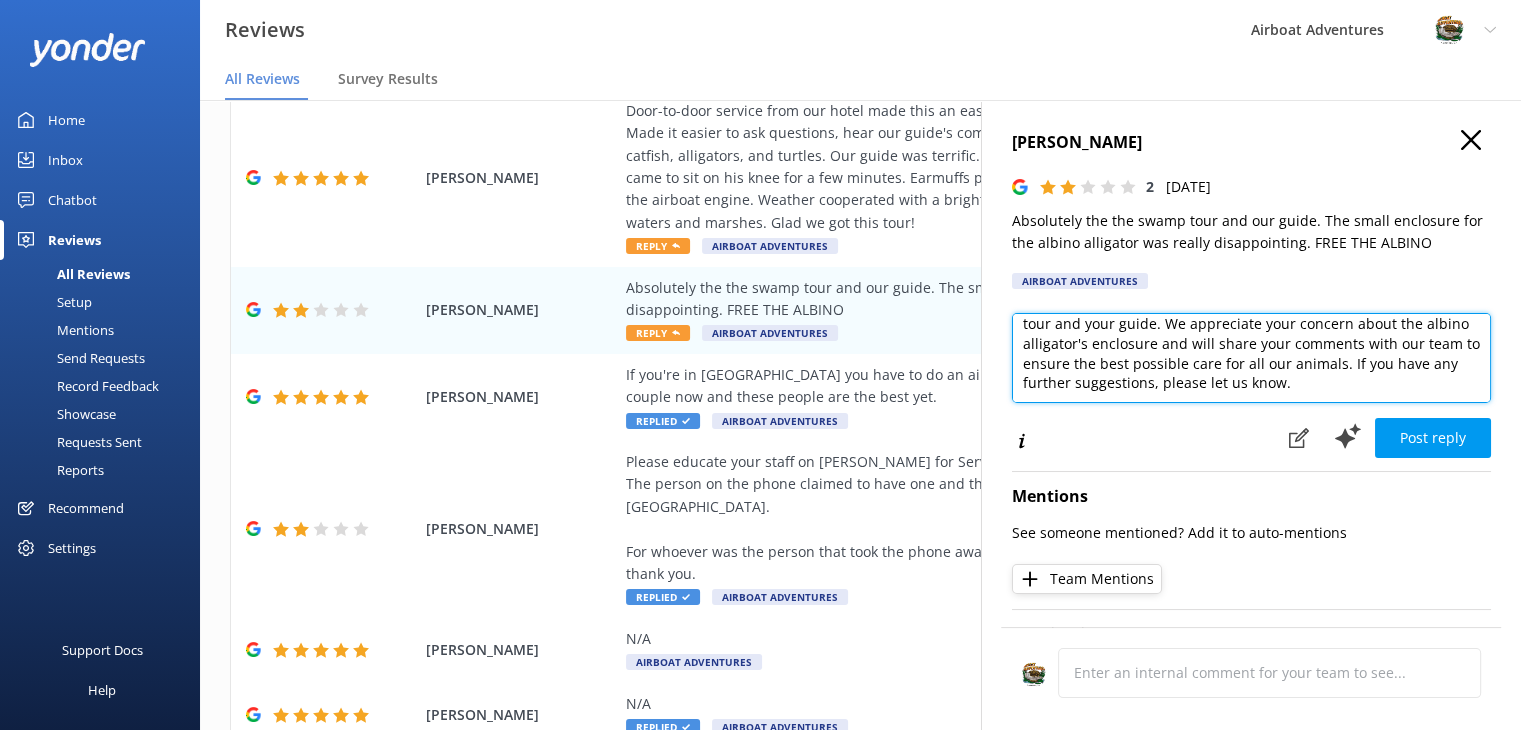 drag, startPoint x: 1160, startPoint y: 353, endPoint x: 1409, endPoint y: 386, distance: 251.17723 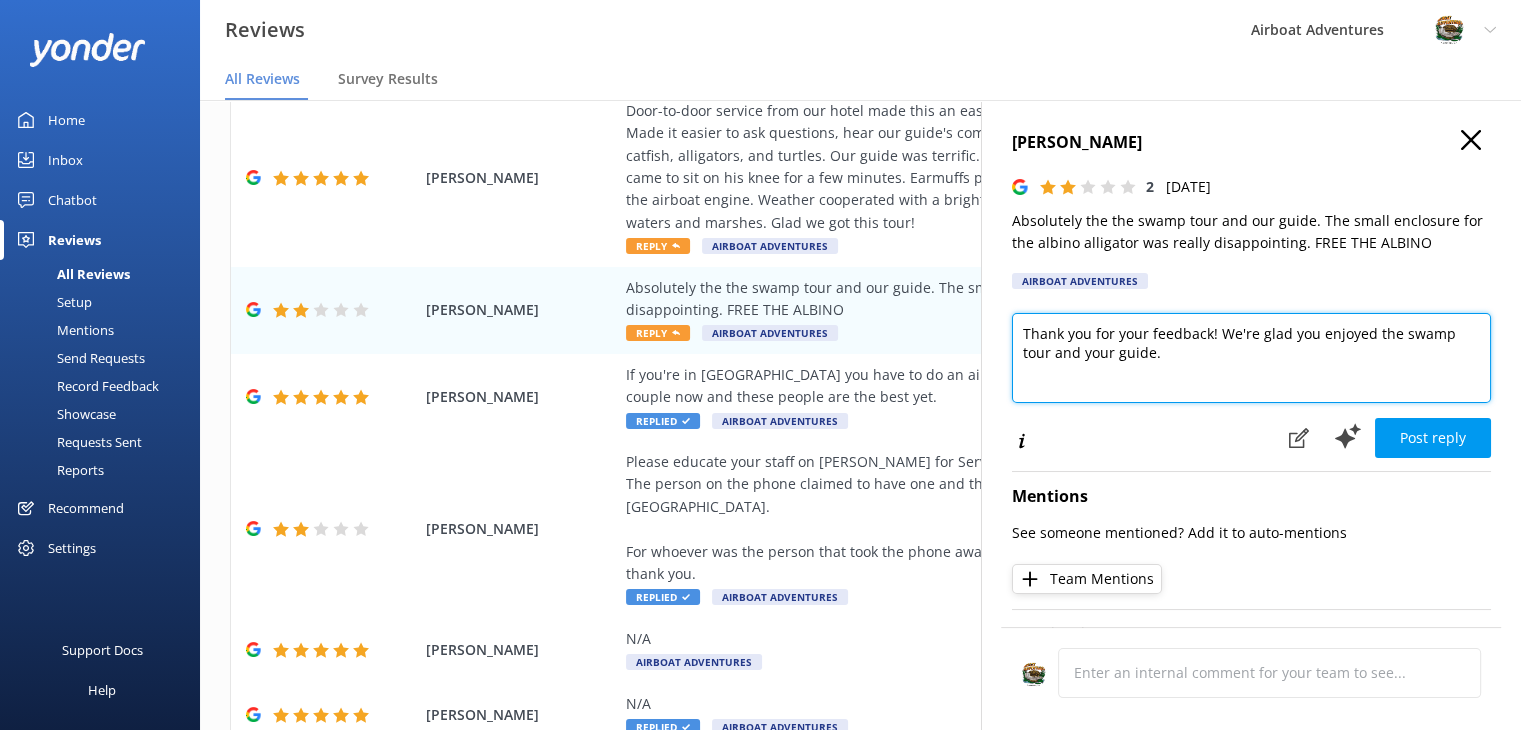 scroll, scrollTop: 0, scrollLeft: 0, axis: both 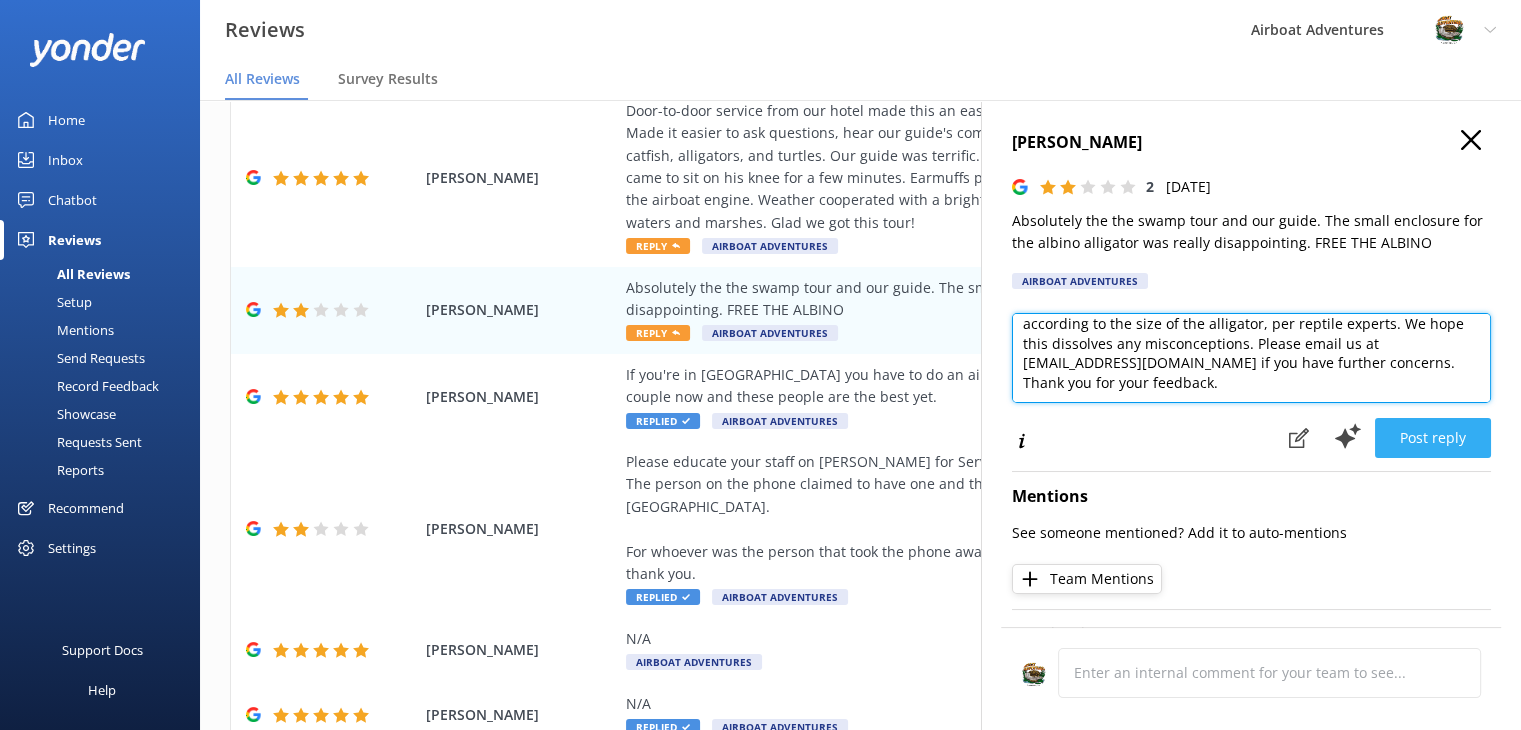 type on "Thank you for your feedback! We're glad you enjoyed the swamp tour and your guide. Due to its lack of melanin and pigment in the skin, the albino alligator lives indoors to prevent any harm caused by UV rays from the sun. The size of the enclosure was decided according to the size of the alligator, per reptile experts. We hope this dissolves any misconceptions. Please email us at [EMAIL_ADDRESS][DOMAIN_NAME] if you have further concerns. Thank you for your feedback." 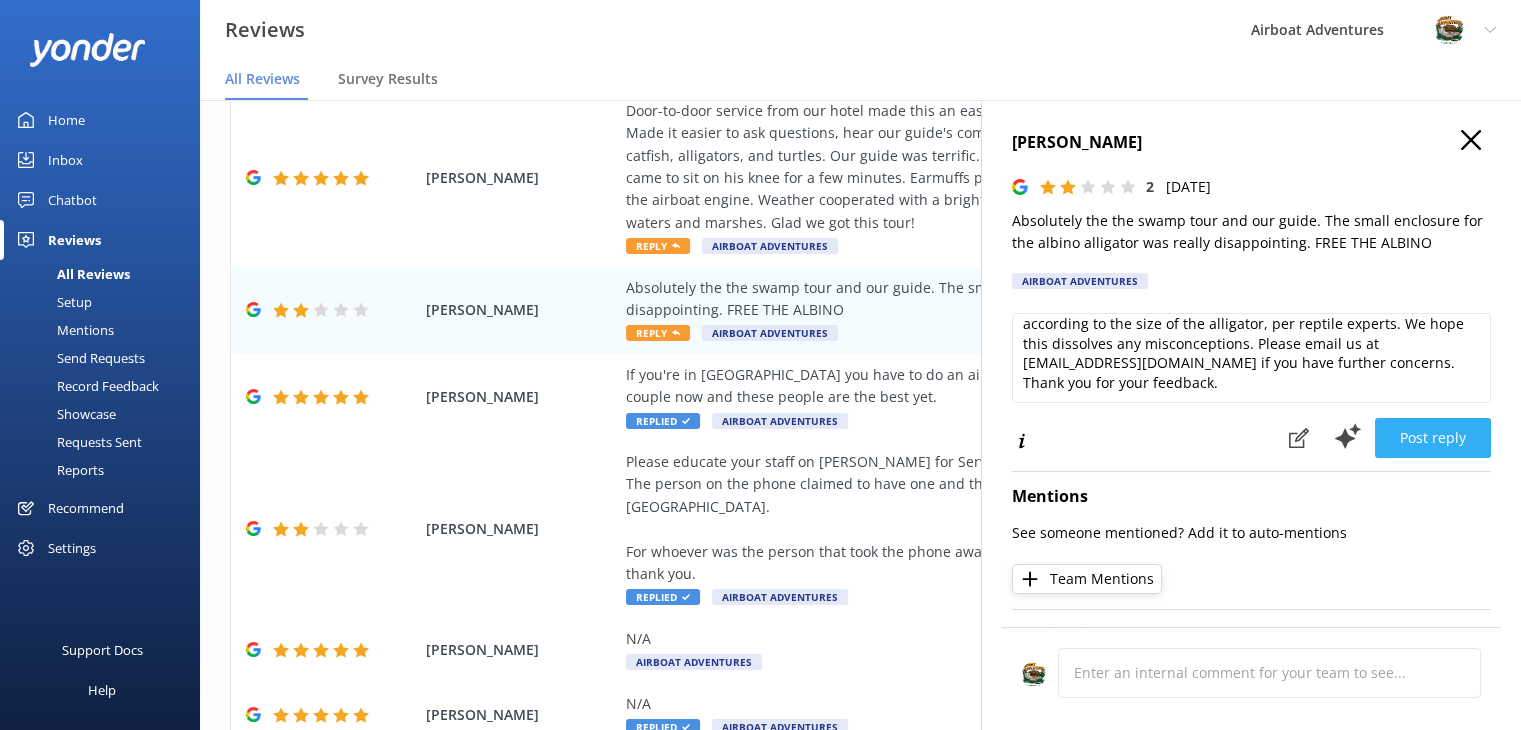 click on "Post reply" at bounding box center (1433, 438) 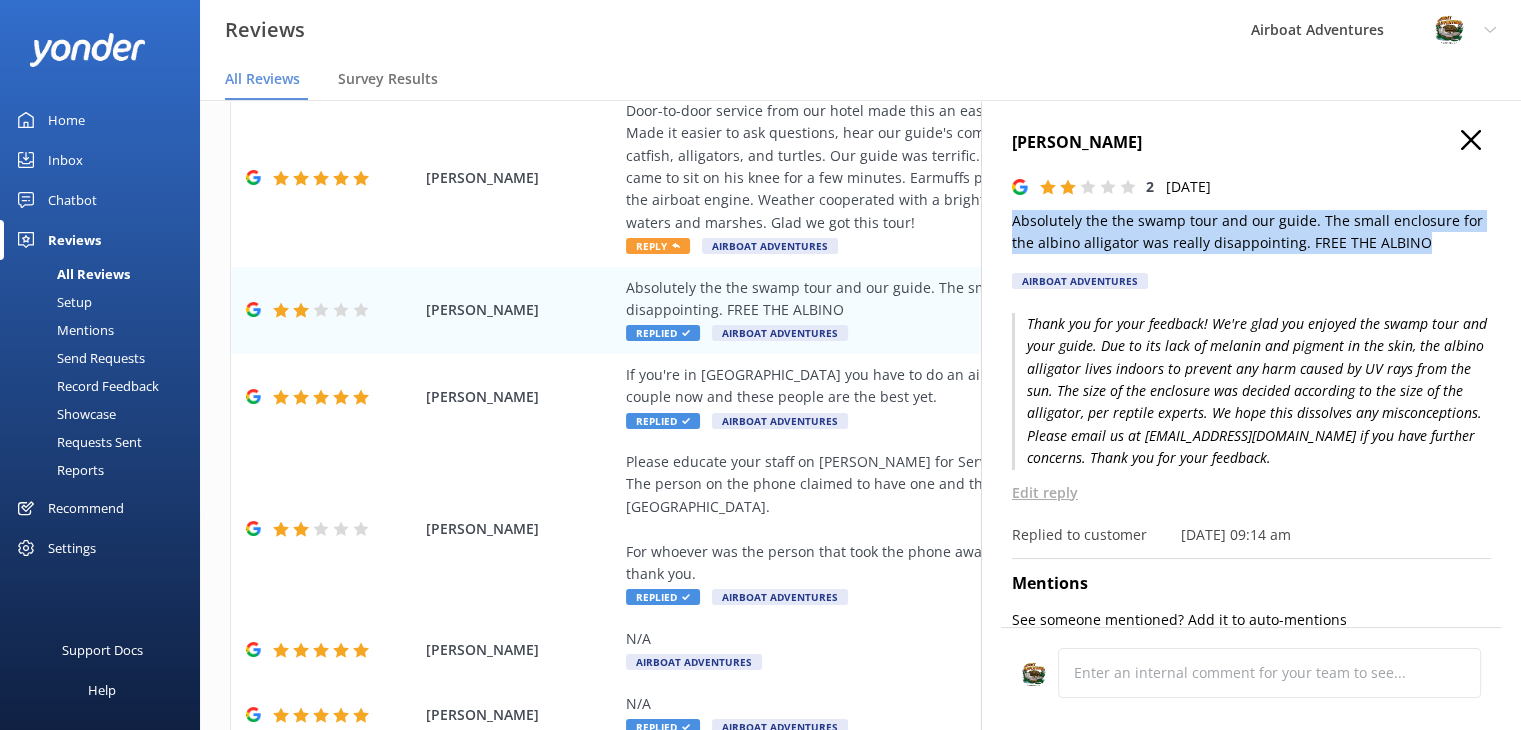 drag, startPoint x: 1425, startPoint y: 242, endPoint x: 1009, endPoint y: 219, distance: 416.63535 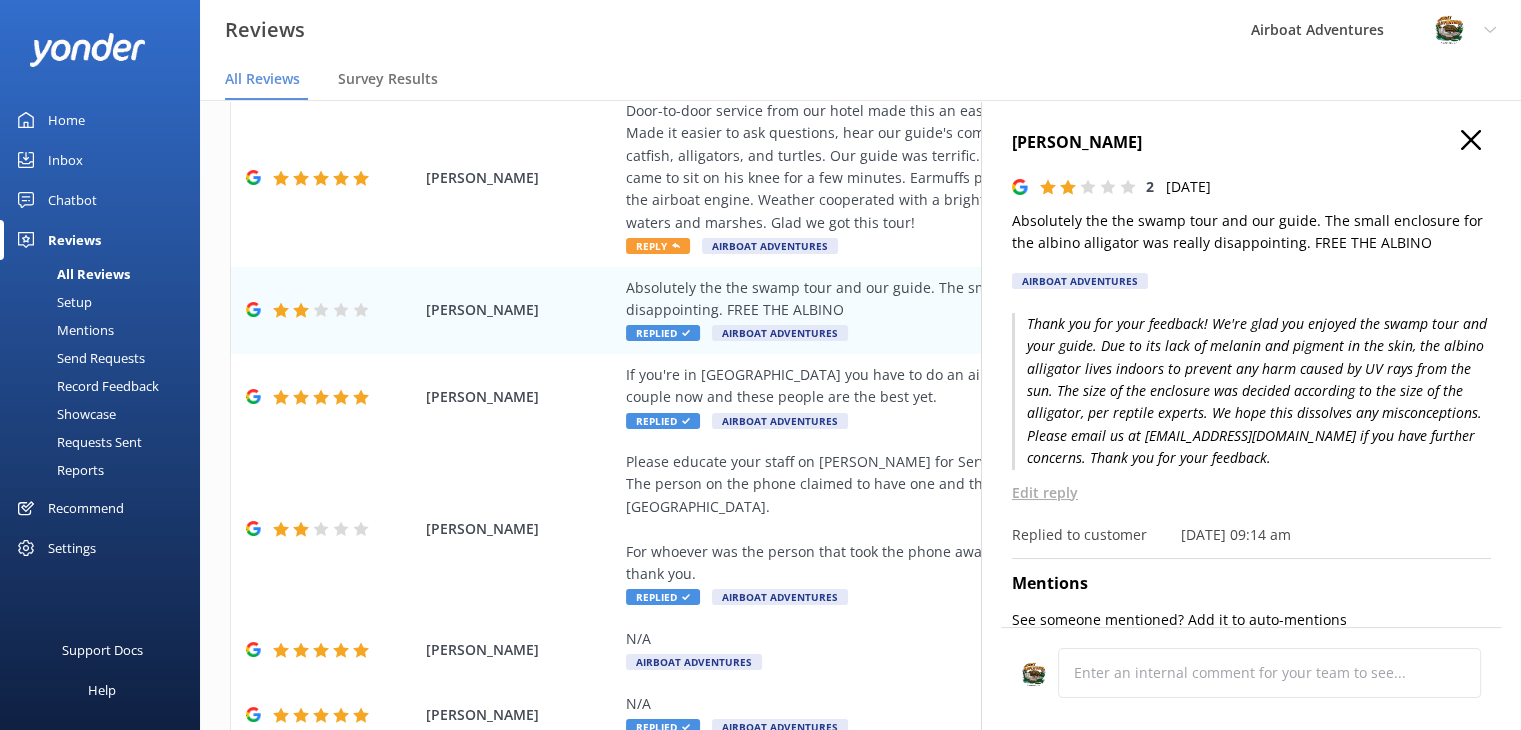drag, startPoint x: 1142, startPoint y: 141, endPoint x: 1009, endPoint y: 154, distance: 133.63383 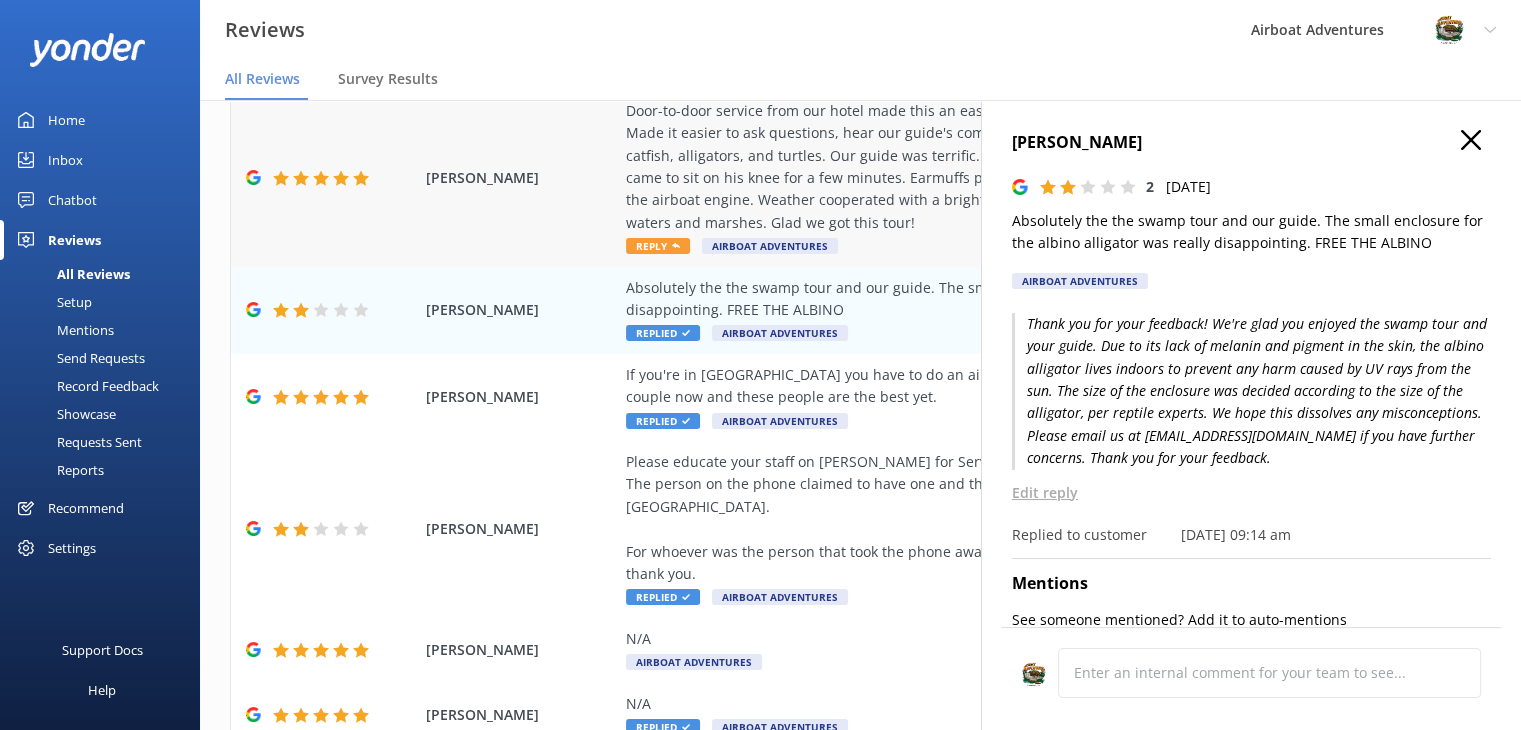 click on "Door-to-door service from our hotel made this an easy excursion. I recommend the small group boat option. Made it easier to ask questions, hear our guide's commentary, and see the wildlife in the water. We saw catfish, alligators, and turtles. Our guide was terrific. He had even befriended a [PERSON_NAME] bird who came to sit on his knee for a few minutes. Earmuffs provided to help shield your hearing from the noise of the airboat engine. Weather cooperated with a bright sunny day to enjoy the tour through the coastal waters and marshes. Glad we got this tour!" at bounding box center (990, 167) 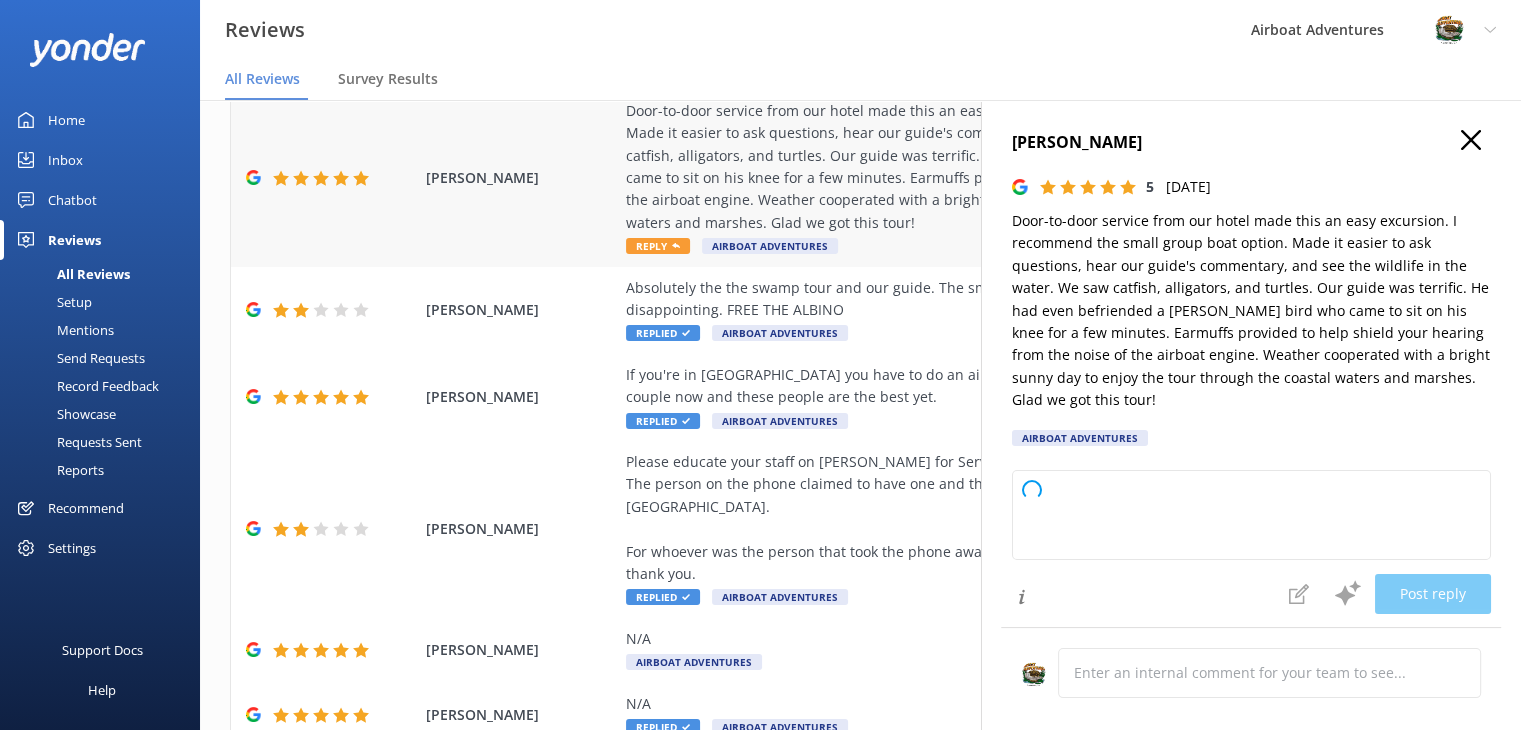 type on "Thank you so much for your wonderful review! We're delighted to hear you enjoyed the convenience of our door-to-door service and the small group experience. It’s great to know you had memorable wildlife sightings and appreciated your guide’s expertise. We hope to welcome you on another adventure soon!" 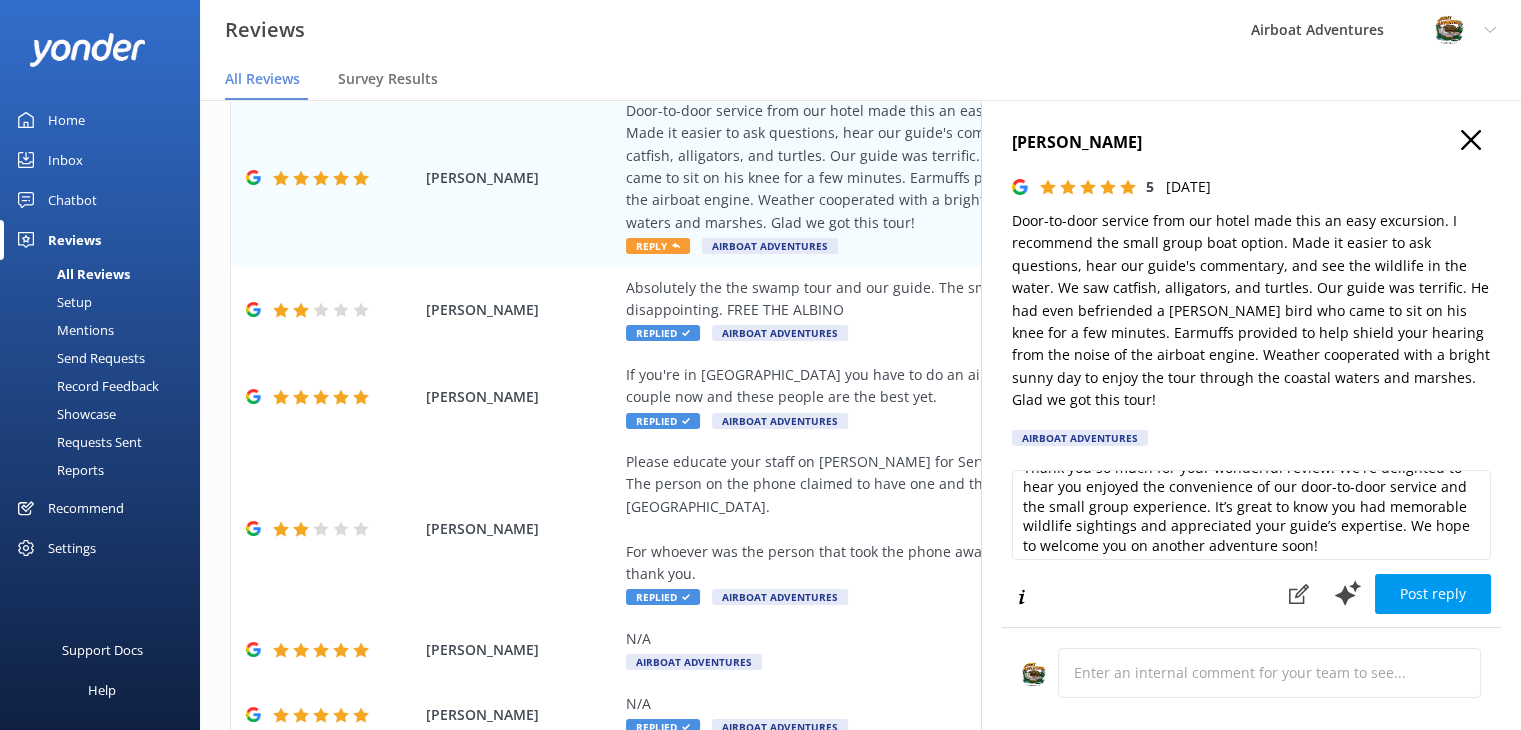 scroll, scrollTop: 29, scrollLeft: 0, axis: vertical 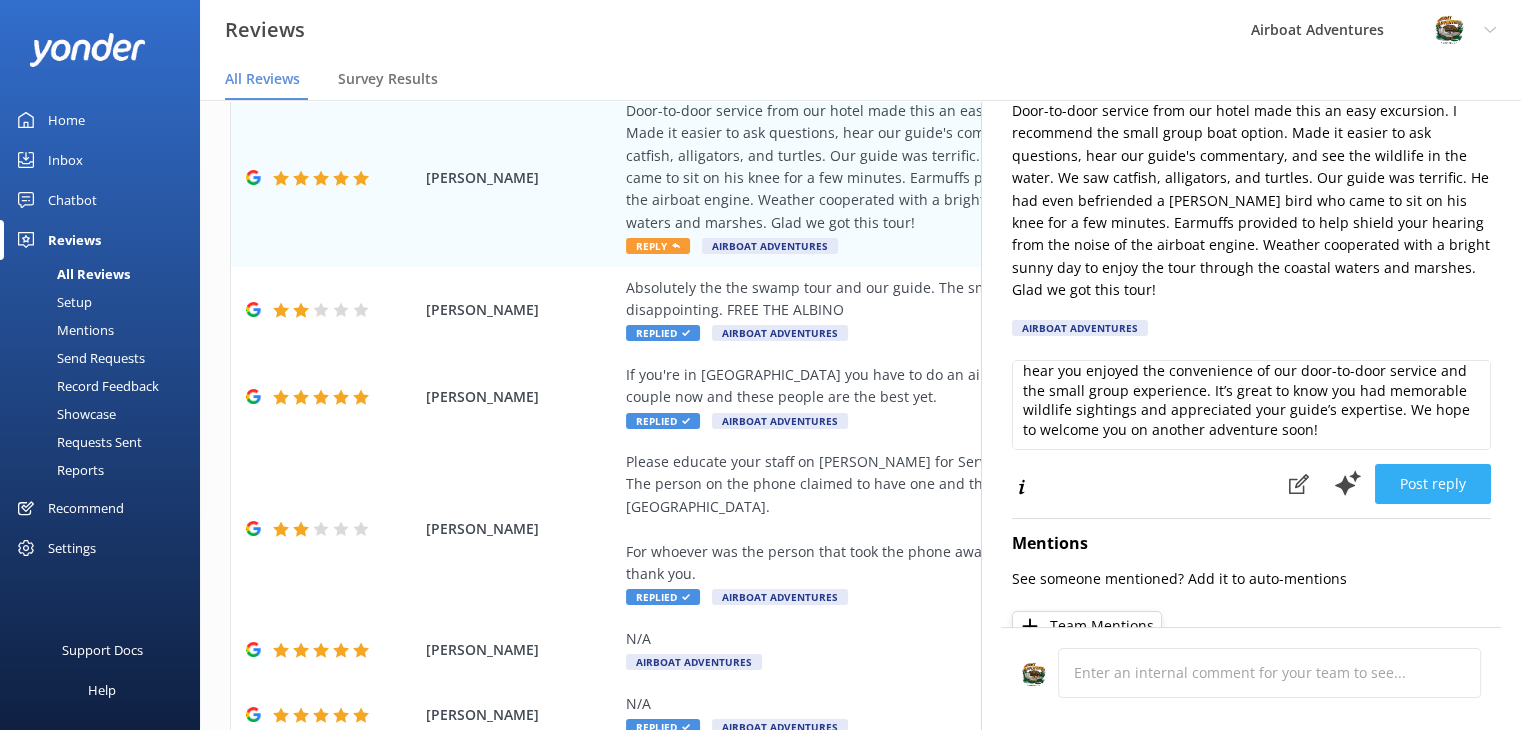 click on "Post reply" at bounding box center [1433, 484] 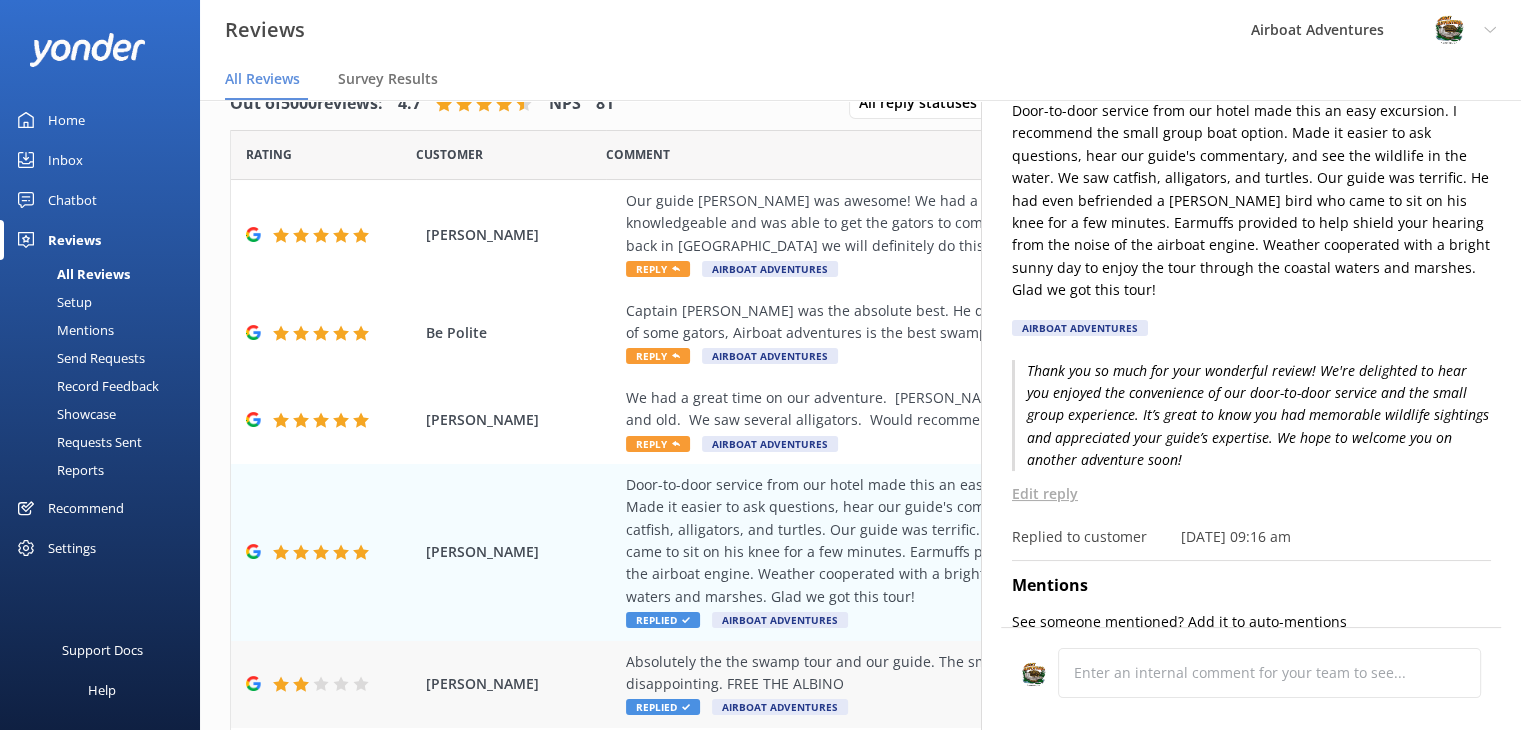 scroll, scrollTop: 0, scrollLeft: 0, axis: both 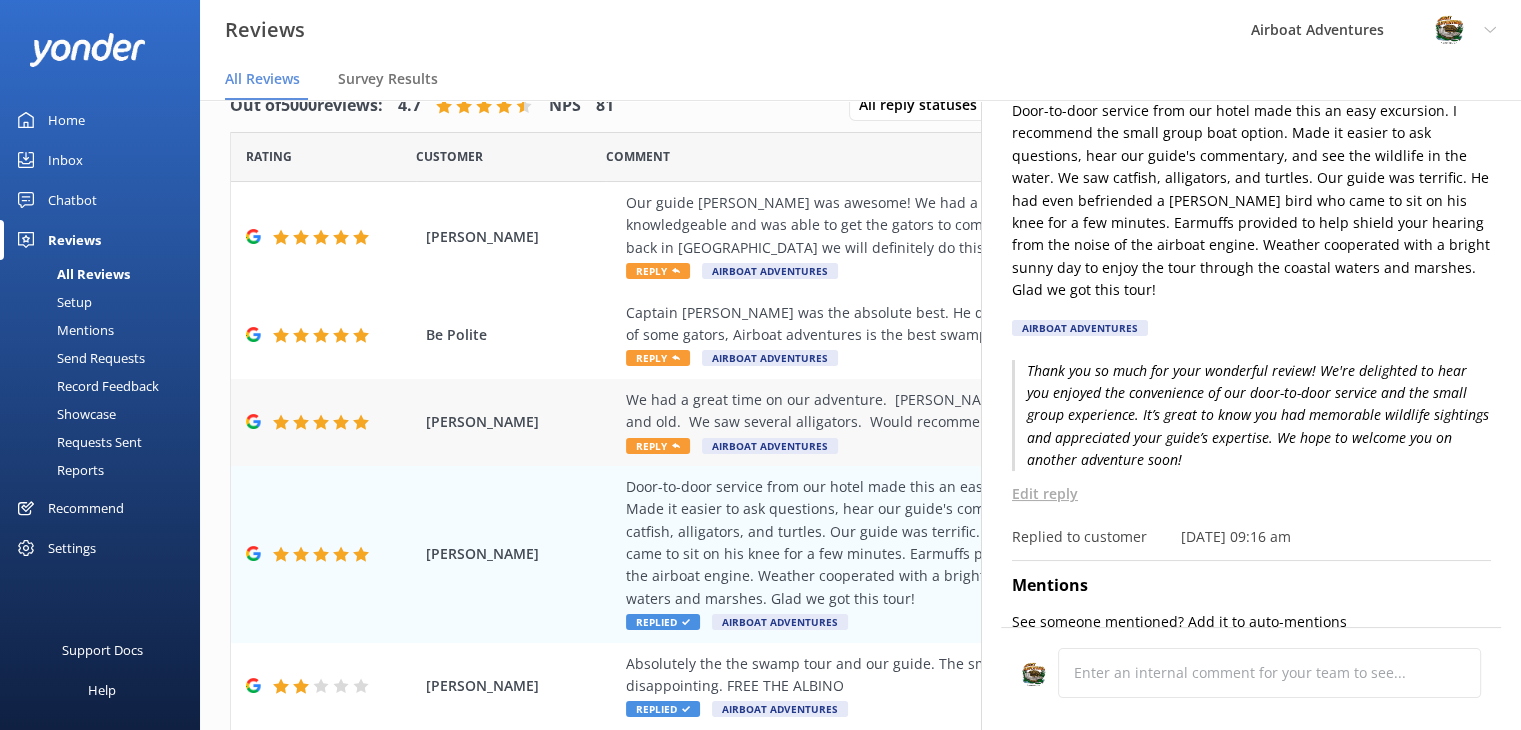 click on "We had a great time on our adventure.  [PERSON_NAME] was our guide and he made it enjoyable for young and old.  We saw several alligators.  Would recommend." at bounding box center (990, 411) 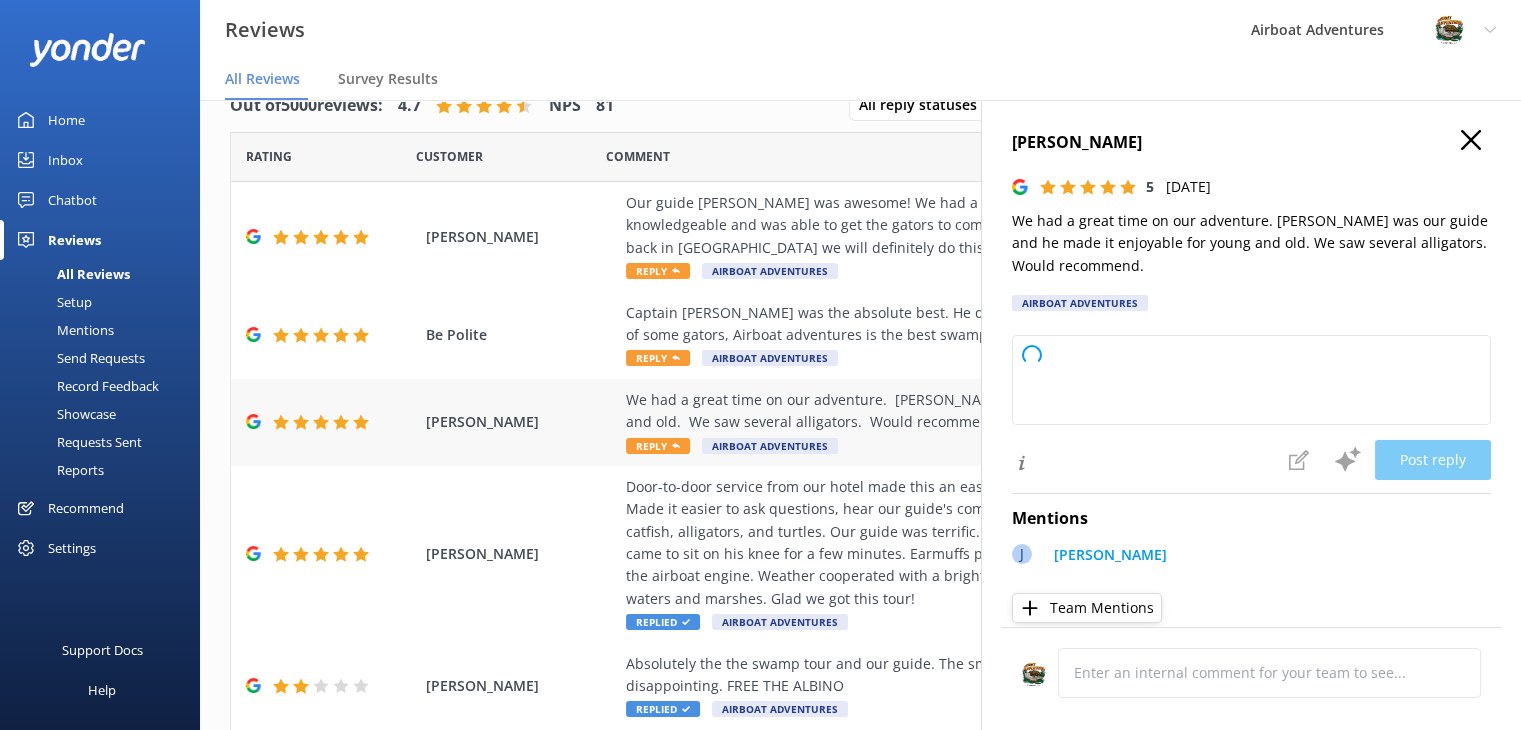 type on "Thank you so much for your wonderful review! We're thrilled to hear you had a great time with [PERSON_NAME] and enjoyed seeing the alligators. We appreciate your recommendation and hope to welcome you back for another adventure soon!" 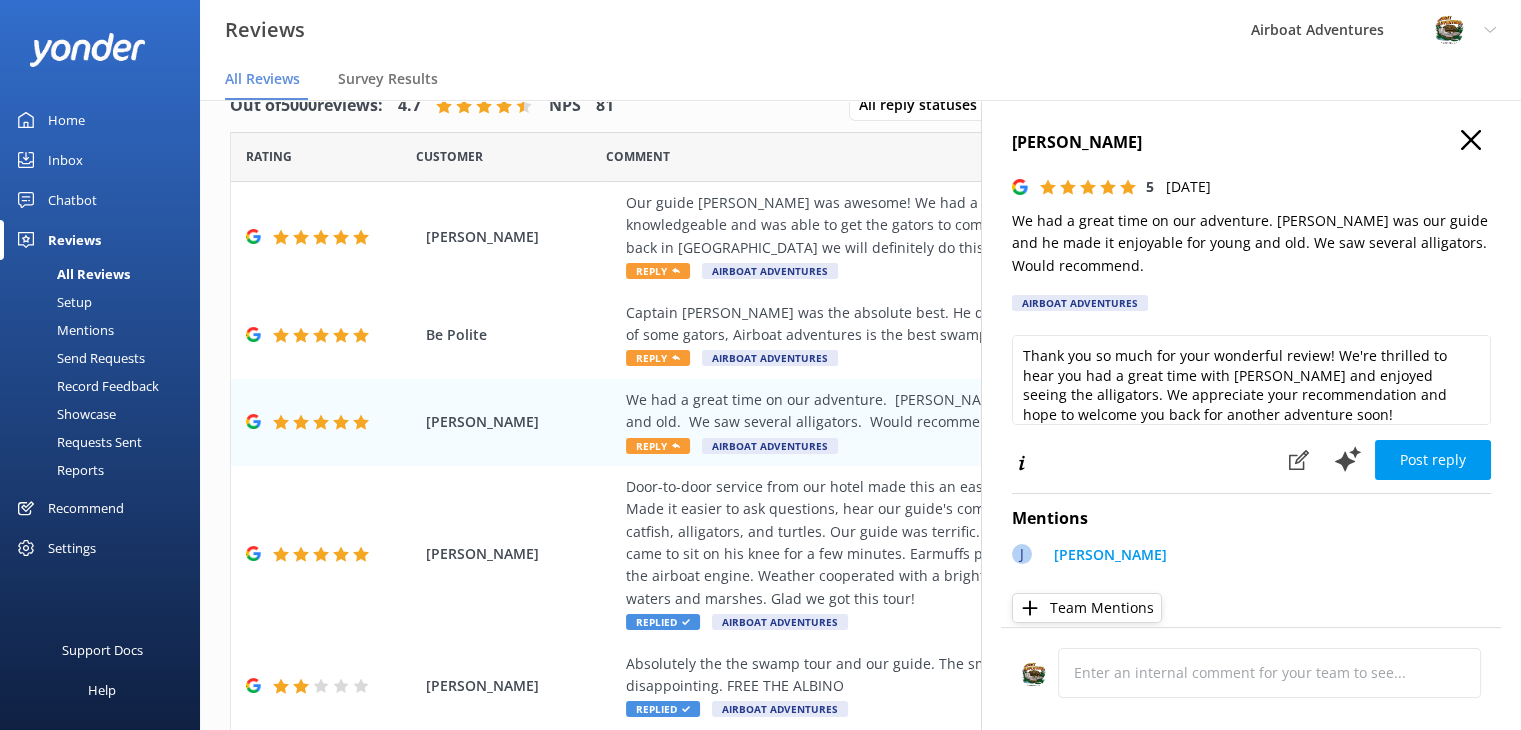 scroll, scrollTop: 9, scrollLeft: 0, axis: vertical 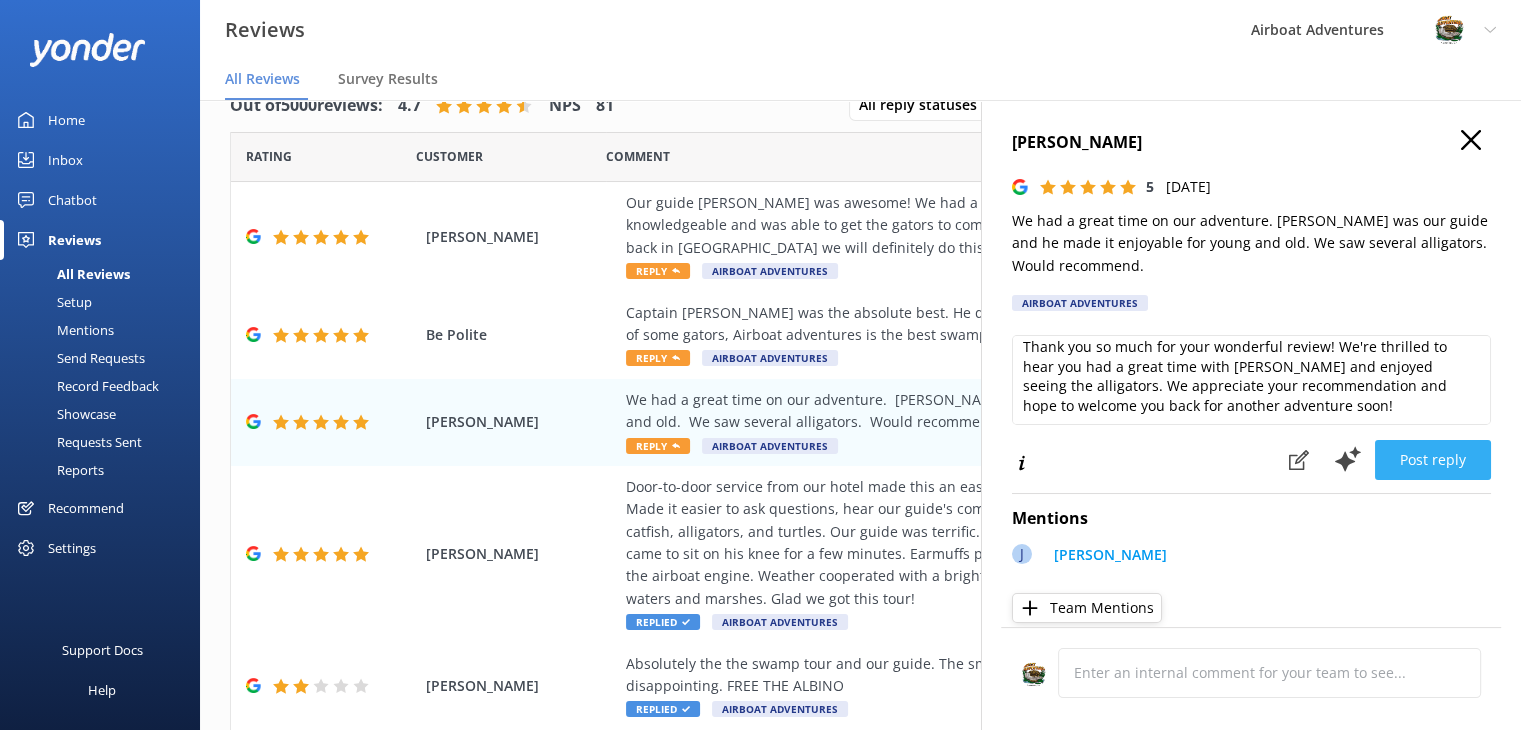 click on "Post reply" at bounding box center [1433, 460] 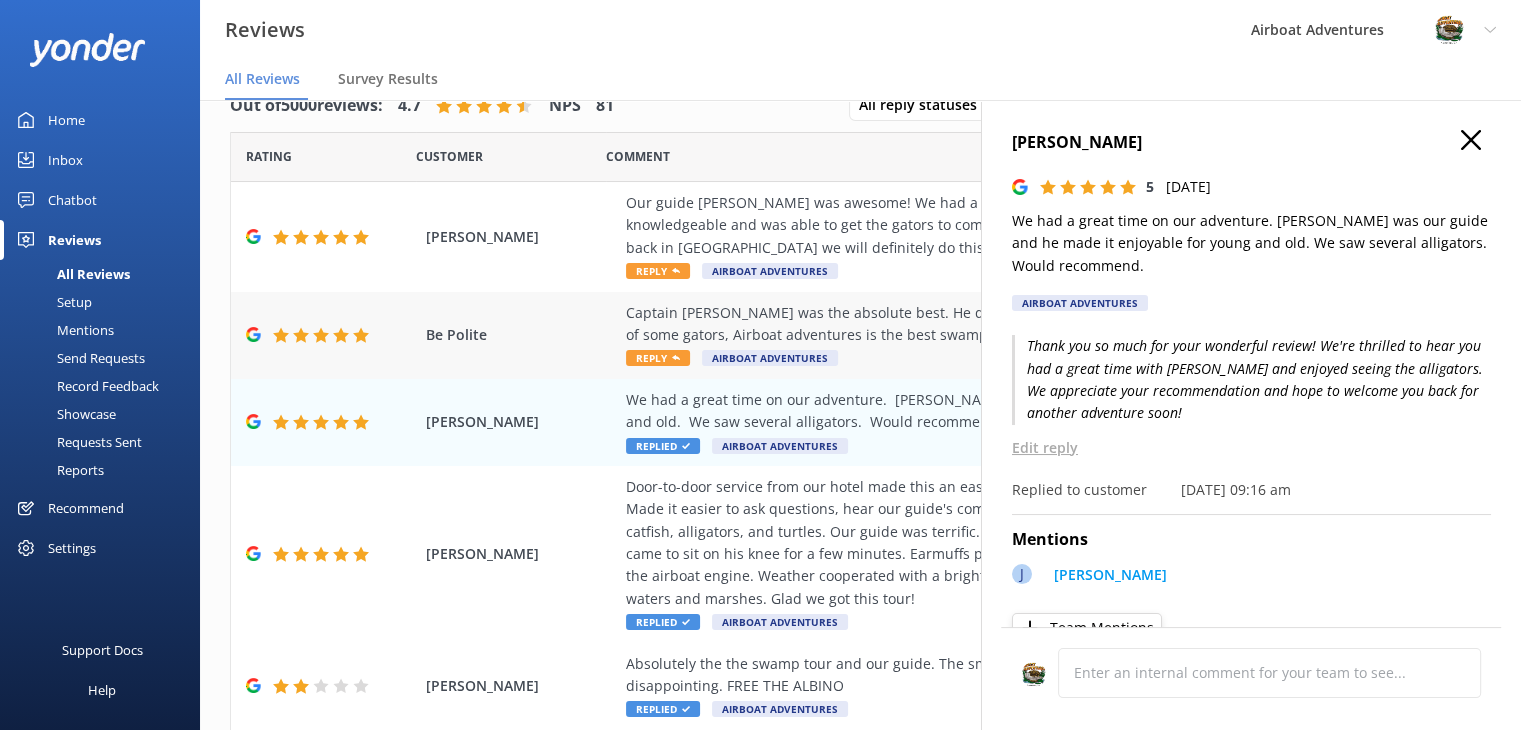 click on "Captain [PERSON_NAME] was the absolute best. He drove that boat to perfection. And got us a real close up of some gators, Airboat adventures is the best swamp tour in [GEOGRAPHIC_DATA] area hands down. Reply Airboat Adventures" at bounding box center [990, 335] 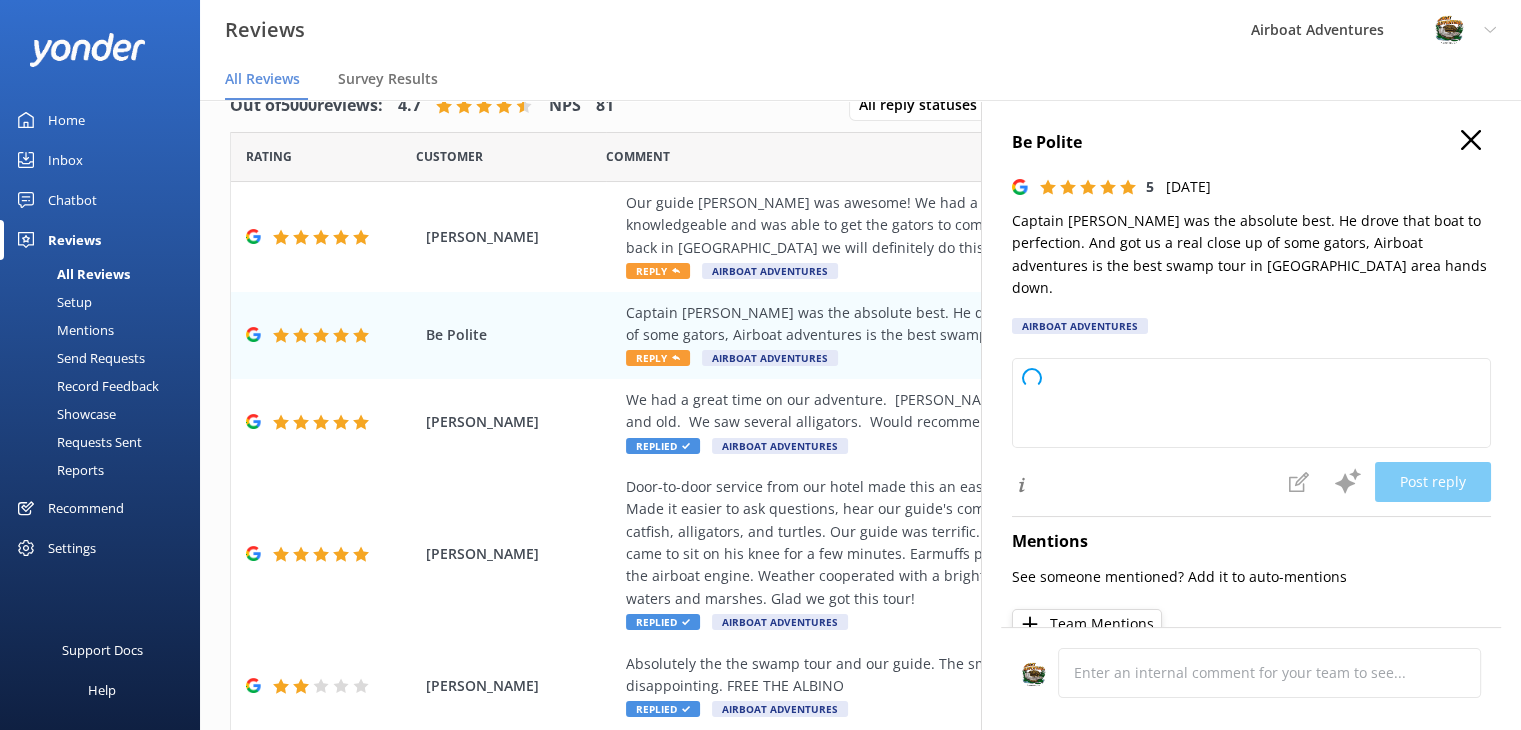 type on "Thank you so much for your fantastic review! We’re thrilled to hear you had such a great time with Captain [PERSON_NAME] and enjoyed your up-close encounter with the gators. We appreciate you choosing Airboat Adventures and hope to see you again soon!" 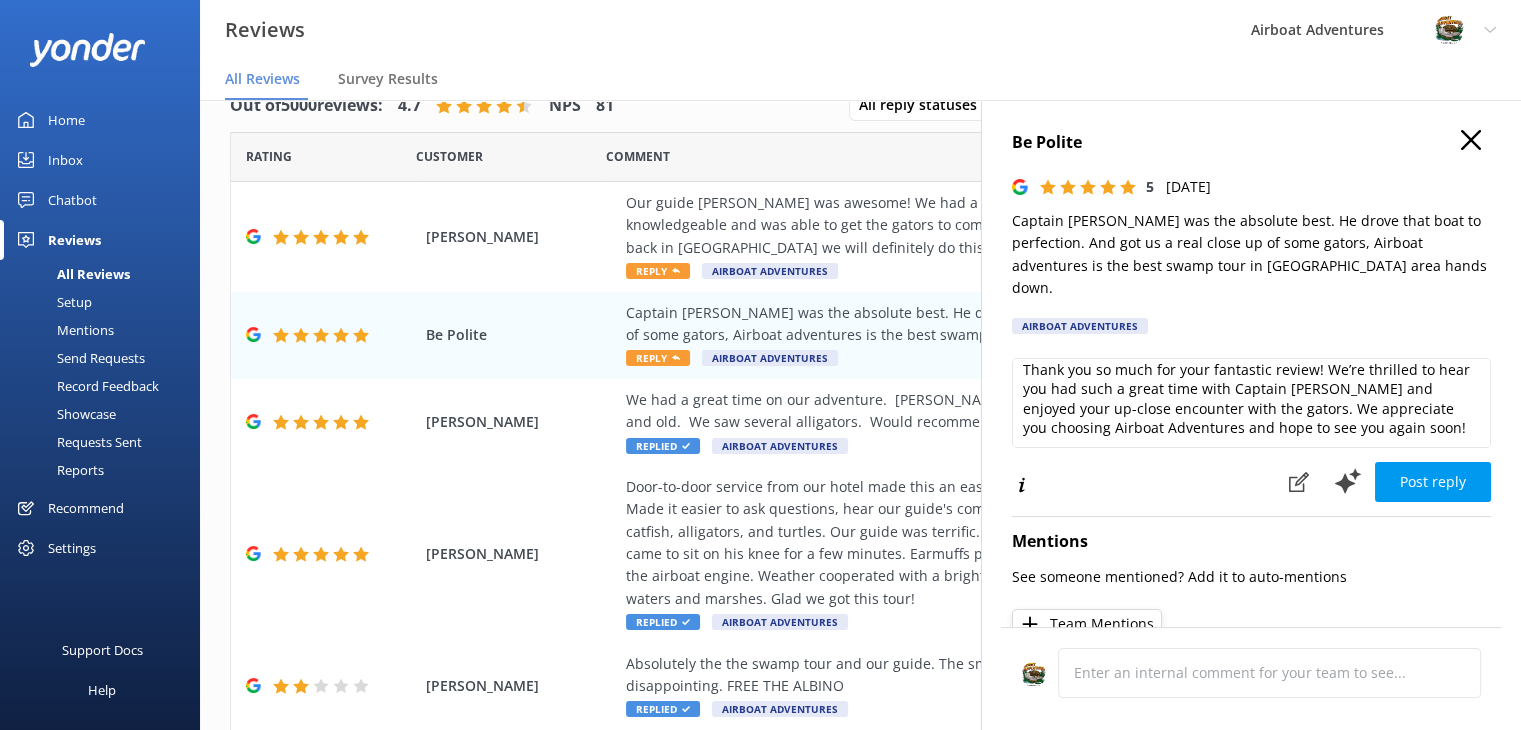 scroll, scrollTop: 4, scrollLeft: 0, axis: vertical 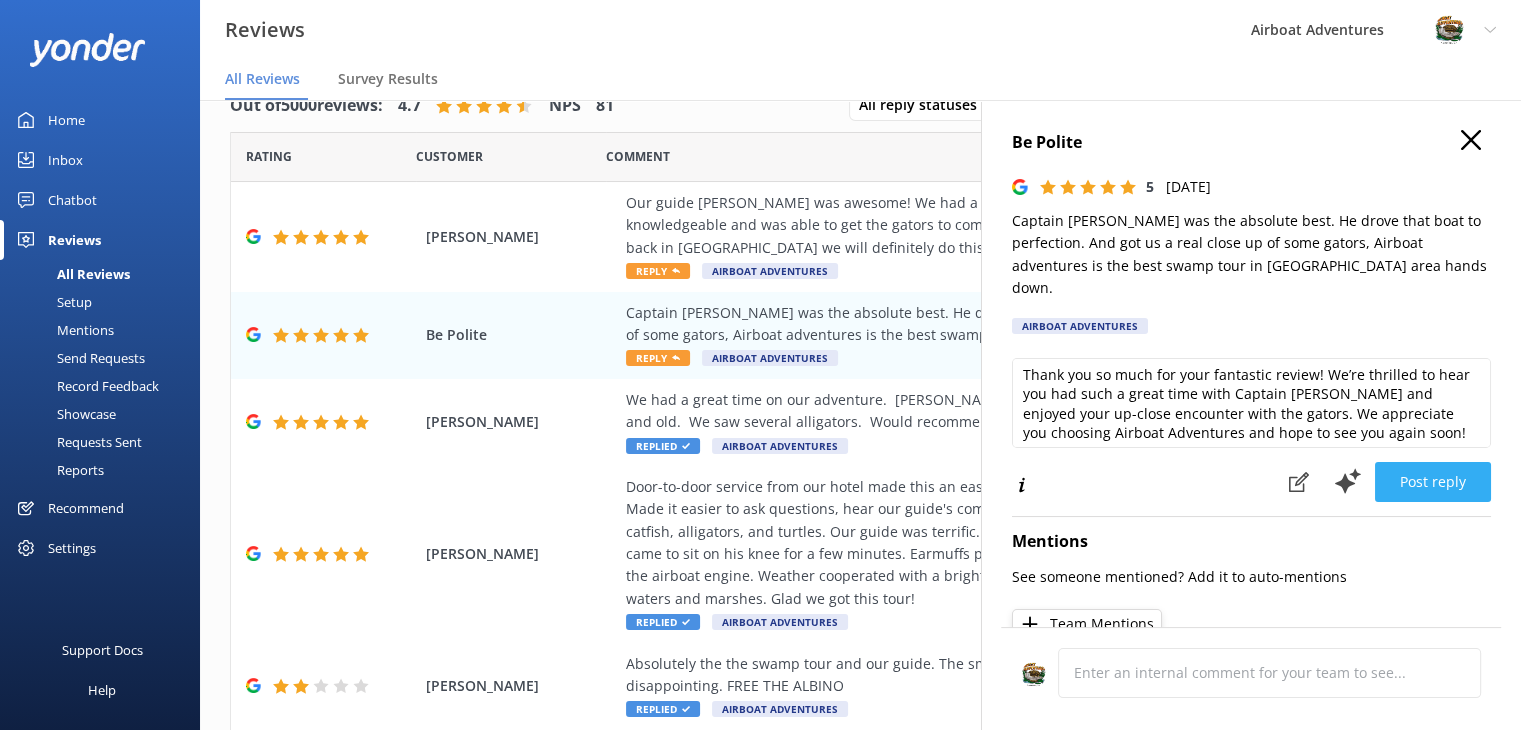 click on "Post reply" at bounding box center (1433, 482) 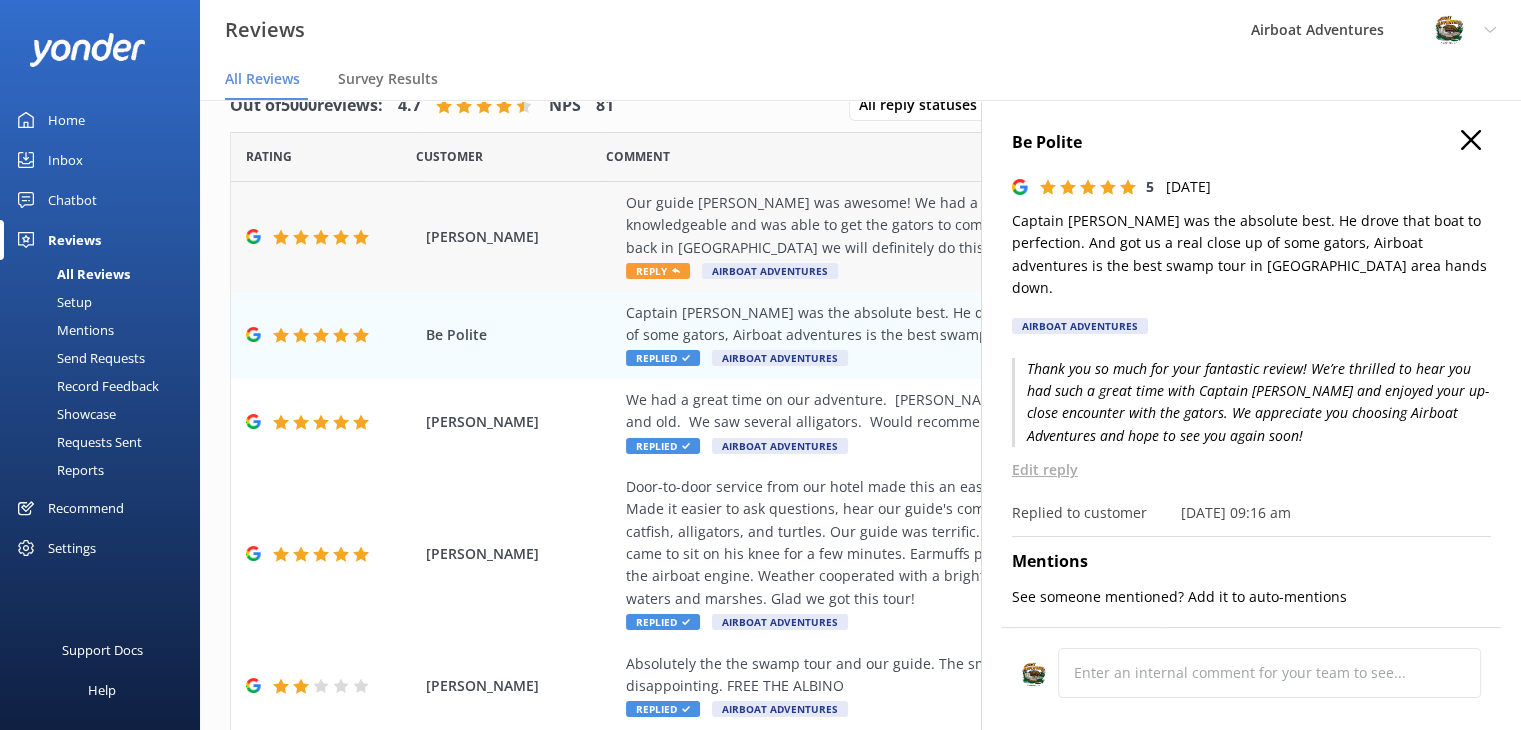 click on "Our guide [PERSON_NAME] was awesome! We had a fantastic time. Our guide was really friendly. He was knowledgeable and was able to get the gators to come right up to the boat. I highly recommend. If we are back in [GEOGRAPHIC_DATA] we will definitely do this again." at bounding box center (990, 225) 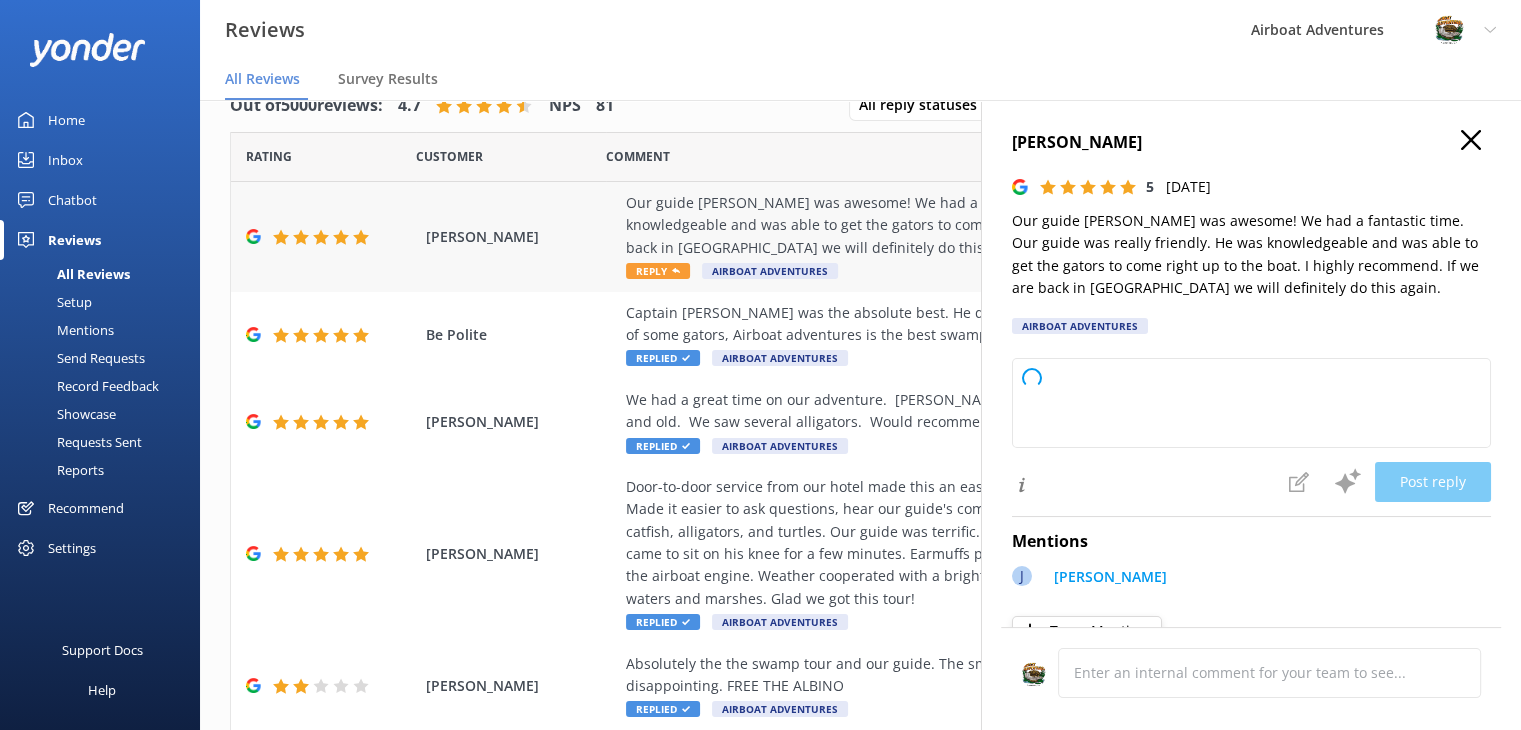 type on "Thank you so much for your wonderful review! We're thrilled to hear you had a fantastic time with [PERSON_NAME] and enjoyed seeing the gators up close. We appreciate your recommendation and hope to welcome you back next time you're in [GEOGRAPHIC_DATA]!" 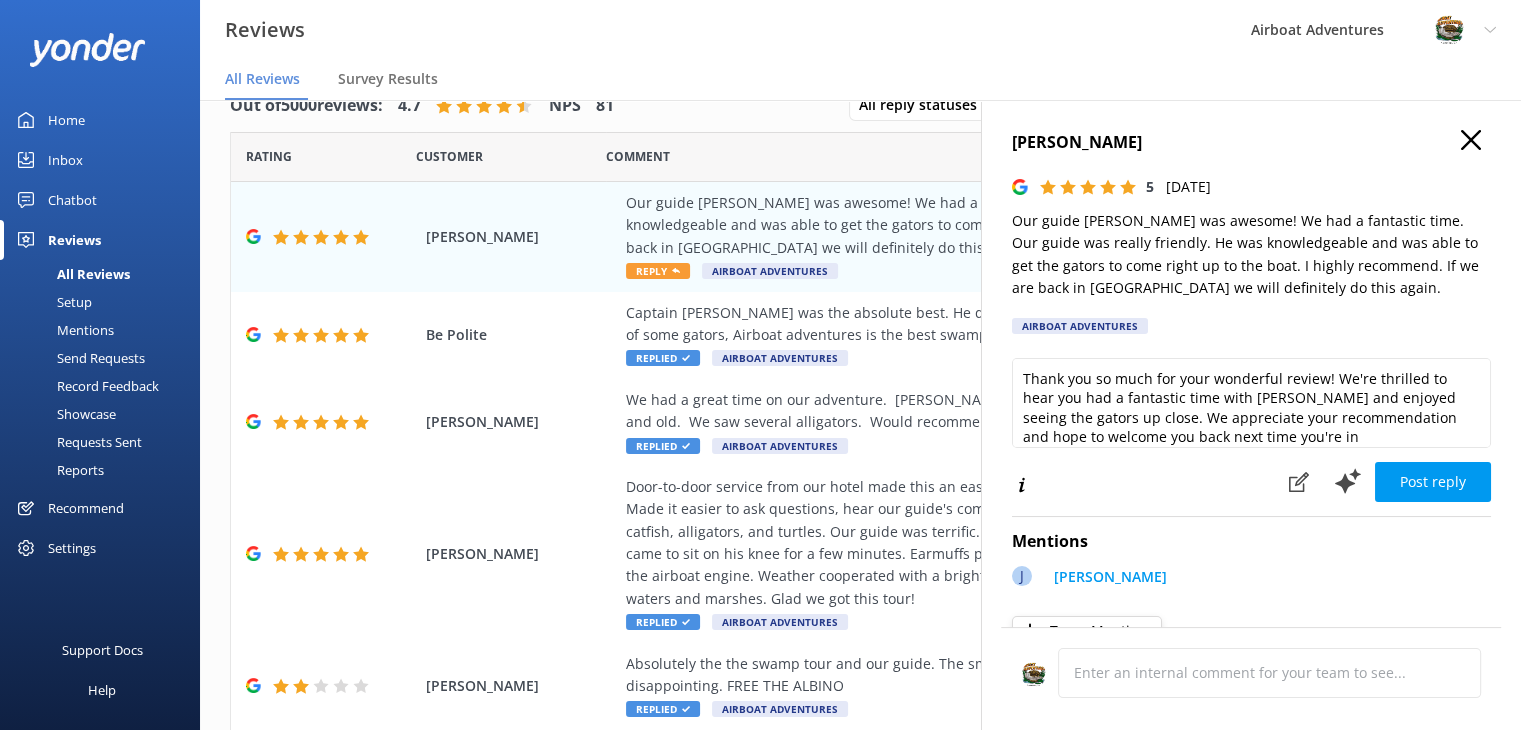 scroll, scrollTop: 9, scrollLeft: 0, axis: vertical 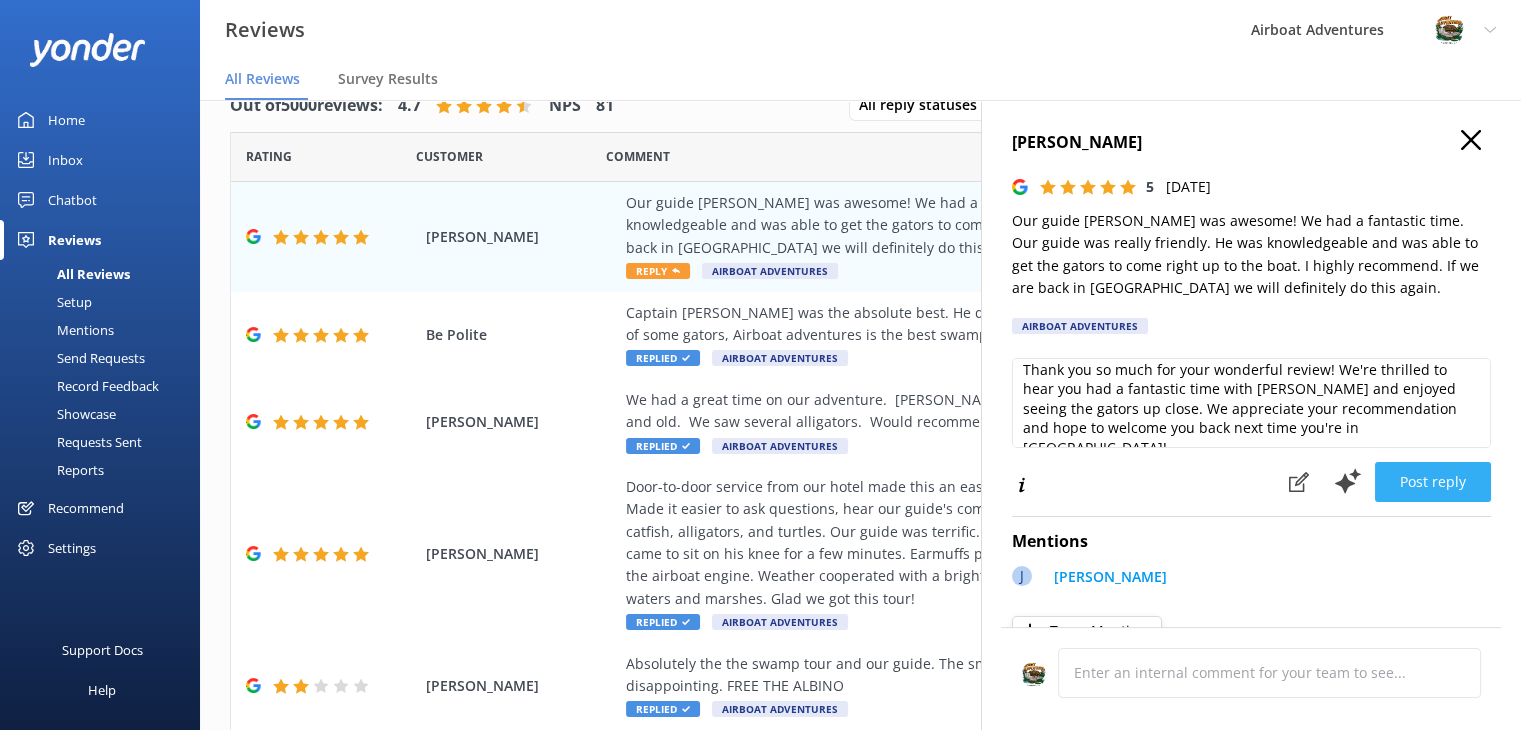 click on "Post reply" at bounding box center (1433, 482) 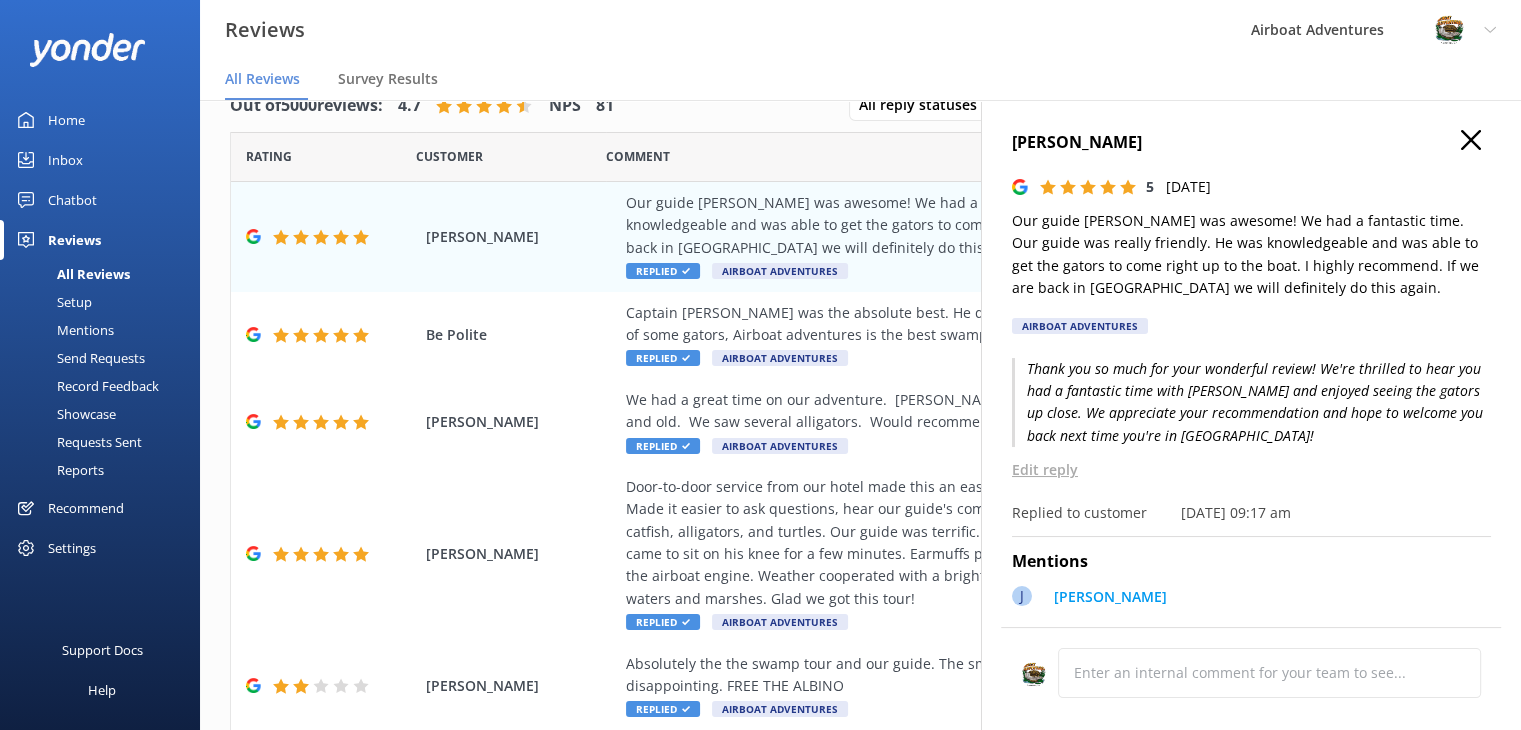 click 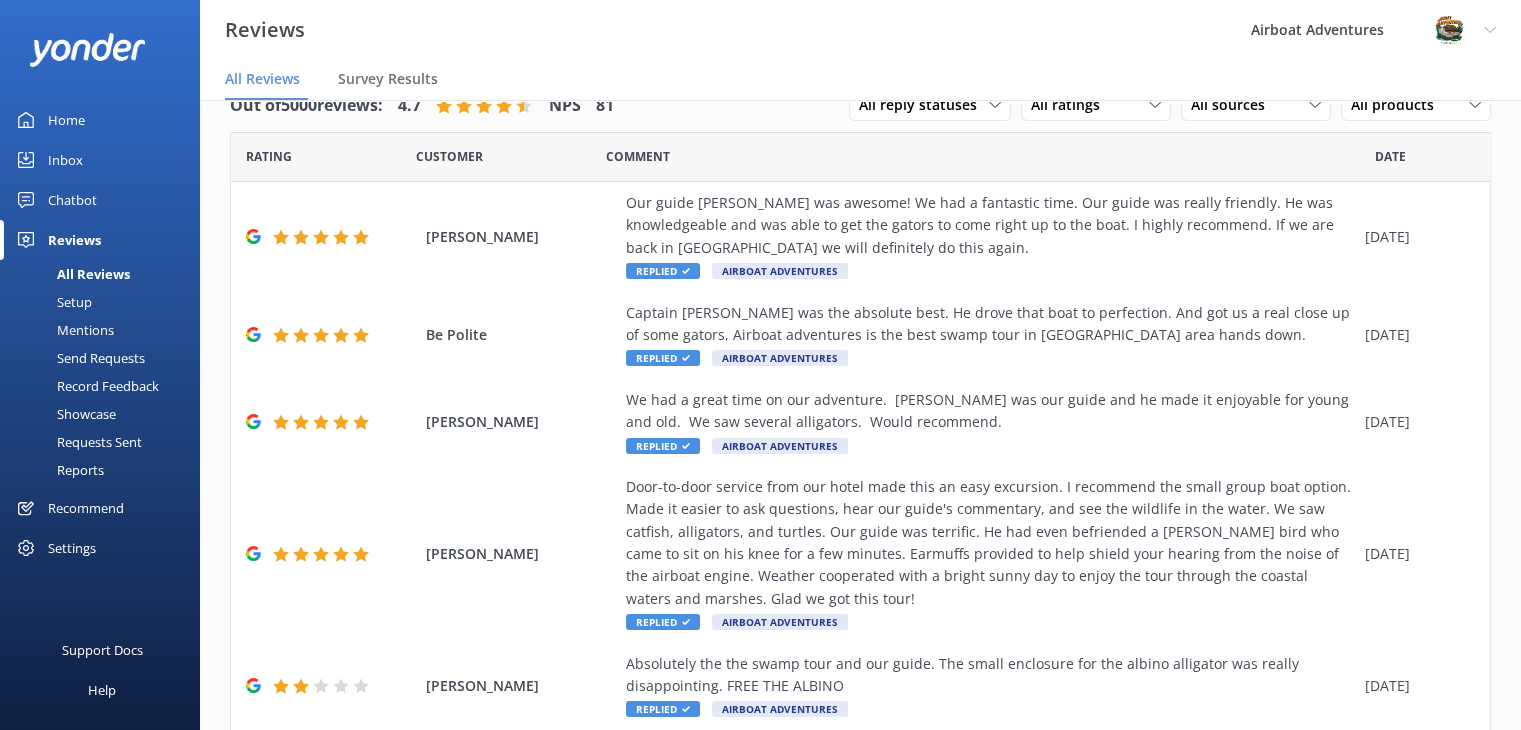 click on "All Reviews Survey Results" at bounding box center [860, 80] 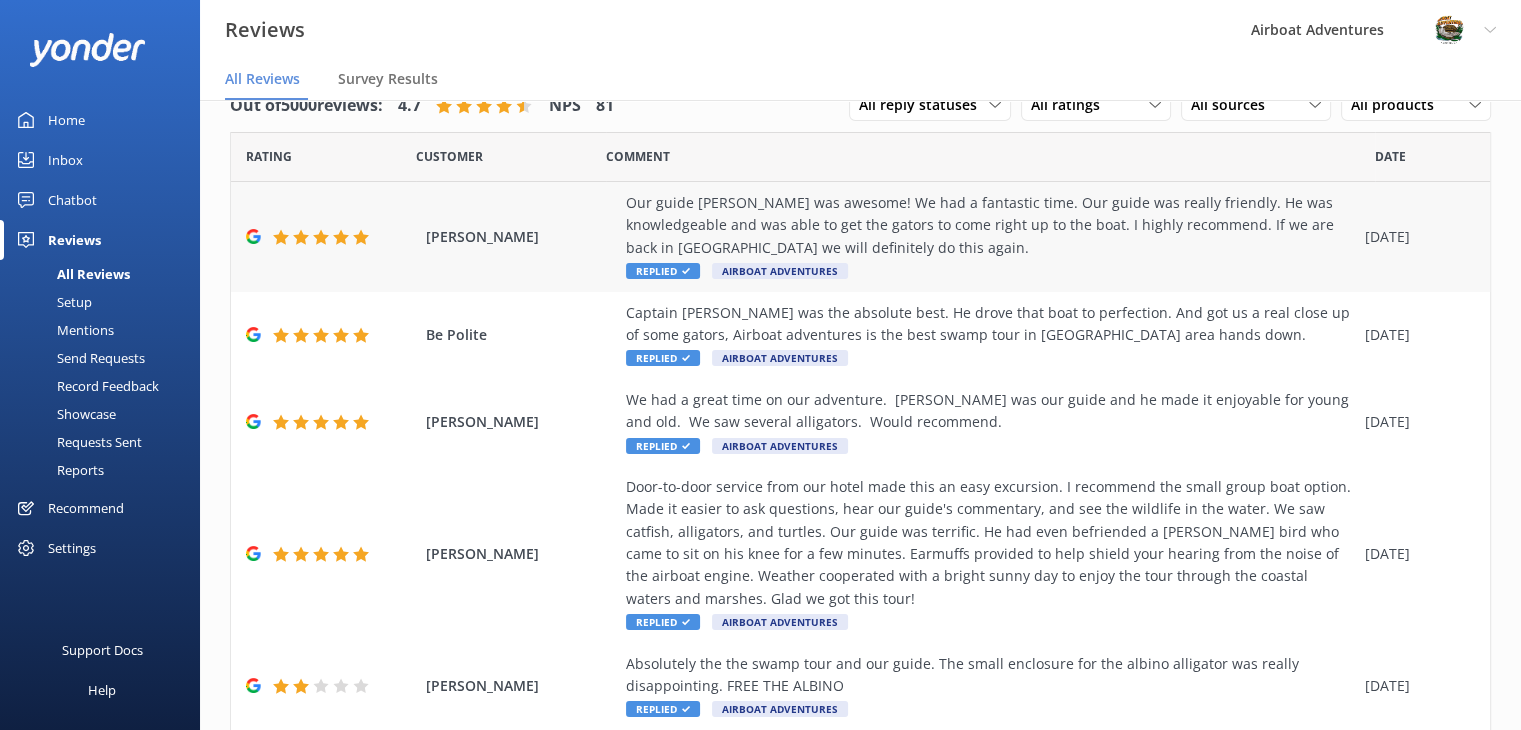 scroll, scrollTop: 0, scrollLeft: 0, axis: both 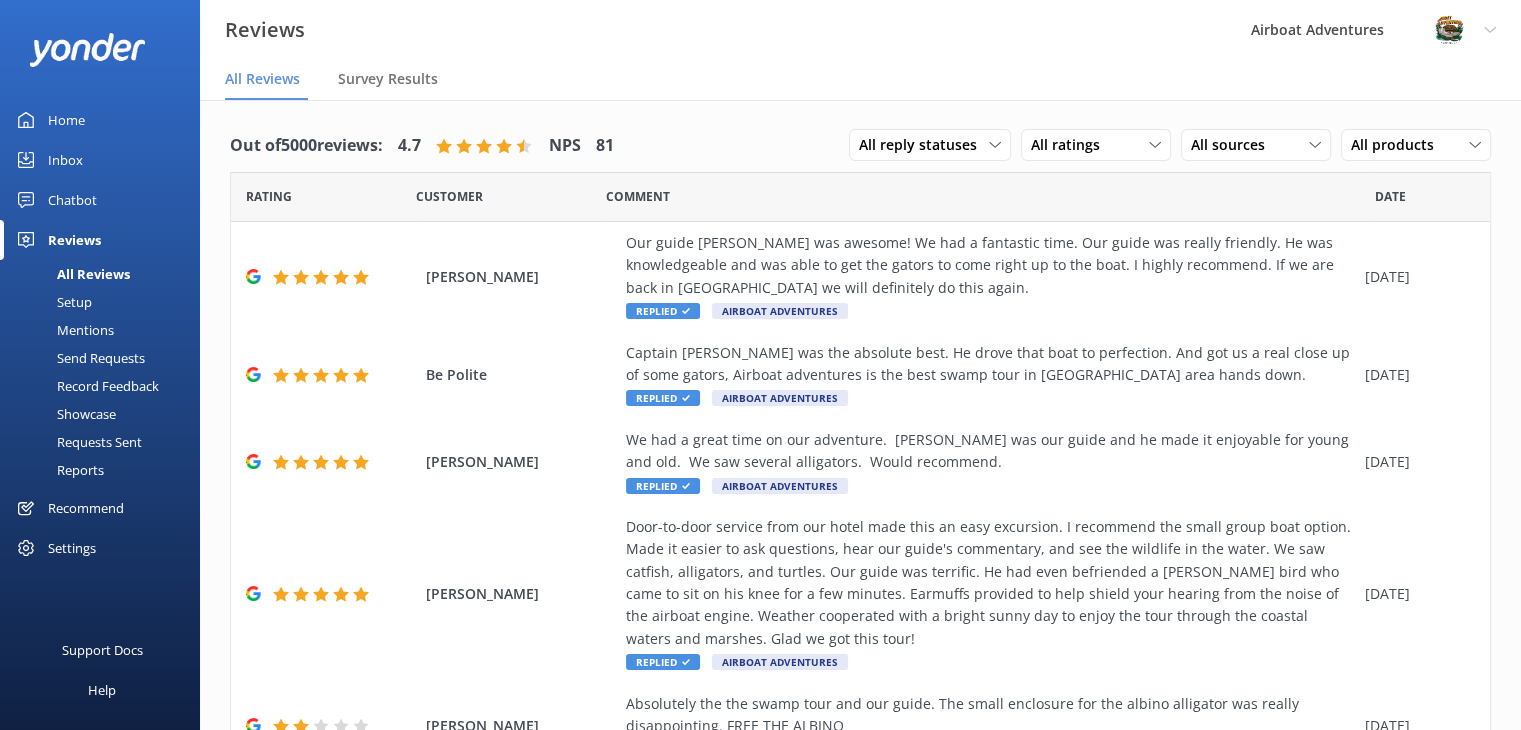 click on "Out of  5000  reviews: 4.7 NPS 81 All reply statuses All reply statuses Needs a reply Does not need reply All ratings All ratings Promoters Passives Detractors All sources All sources Yonder survey Heard by staff Facebook reviews Google reviews All products All products Rating Customer Comment Date [PERSON_NAME] Our guide [PERSON_NAME] was awesome! We had a fantastic time. Our guide was really friendly. He was knowledgeable and was able to get the gators to come right up to the boat. I highly recommend. If we are back in [GEOGRAPHIC_DATA] we will definitely do this again. Replied Airboat Adventures [DATE] Be Polite Captain [PERSON_NAME] was the absolute best. He drove that boat to perfection. And got us a real close up of some gators, Airboat adventures is the best swamp tour in [GEOGRAPHIC_DATA] area hands down. Replied Airboat Adventures [DATE] [PERSON_NAME] We had a great time on our adventure.  [PERSON_NAME] was our guide and he made it enjoyable for young and old.  We saw several alligators.  Would recommend. Replied [DATE]" at bounding box center [860, 740] 